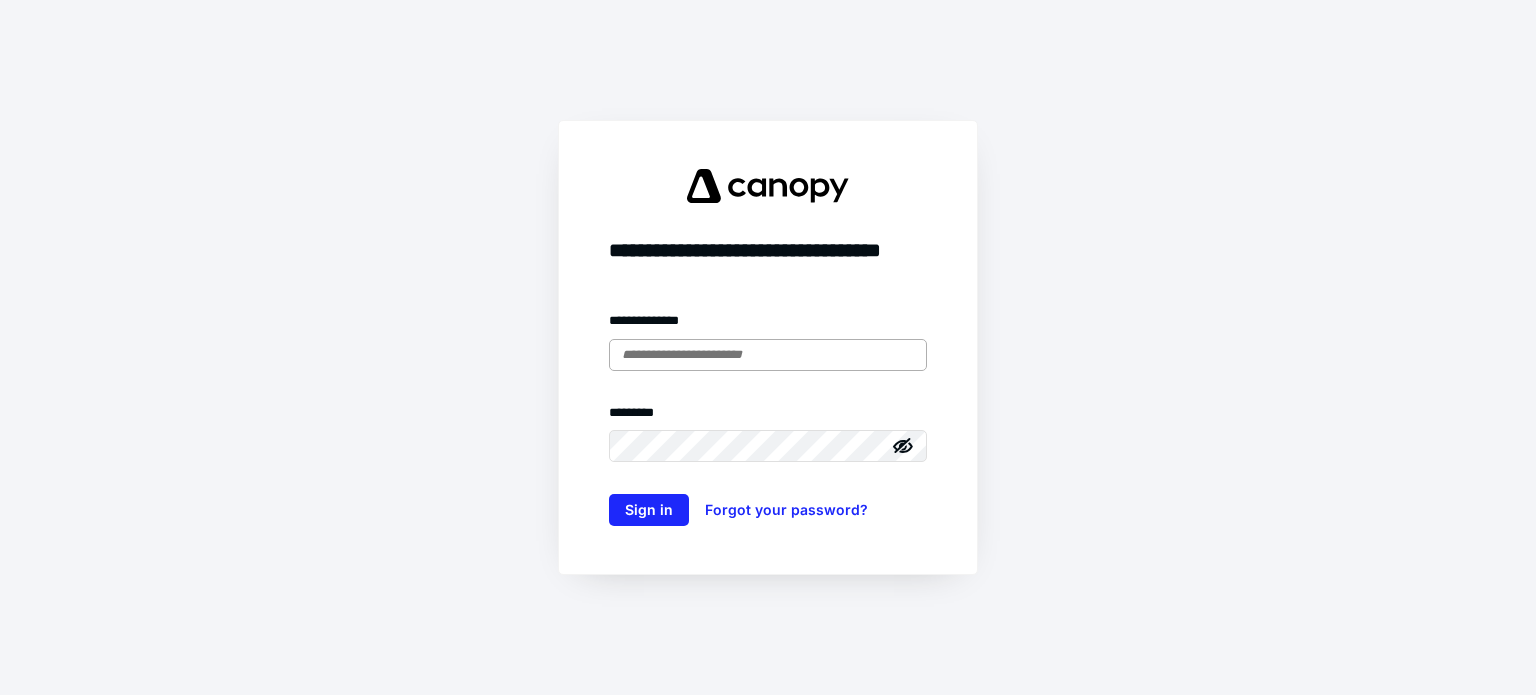 scroll, scrollTop: 0, scrollLeft: 0, axis: both 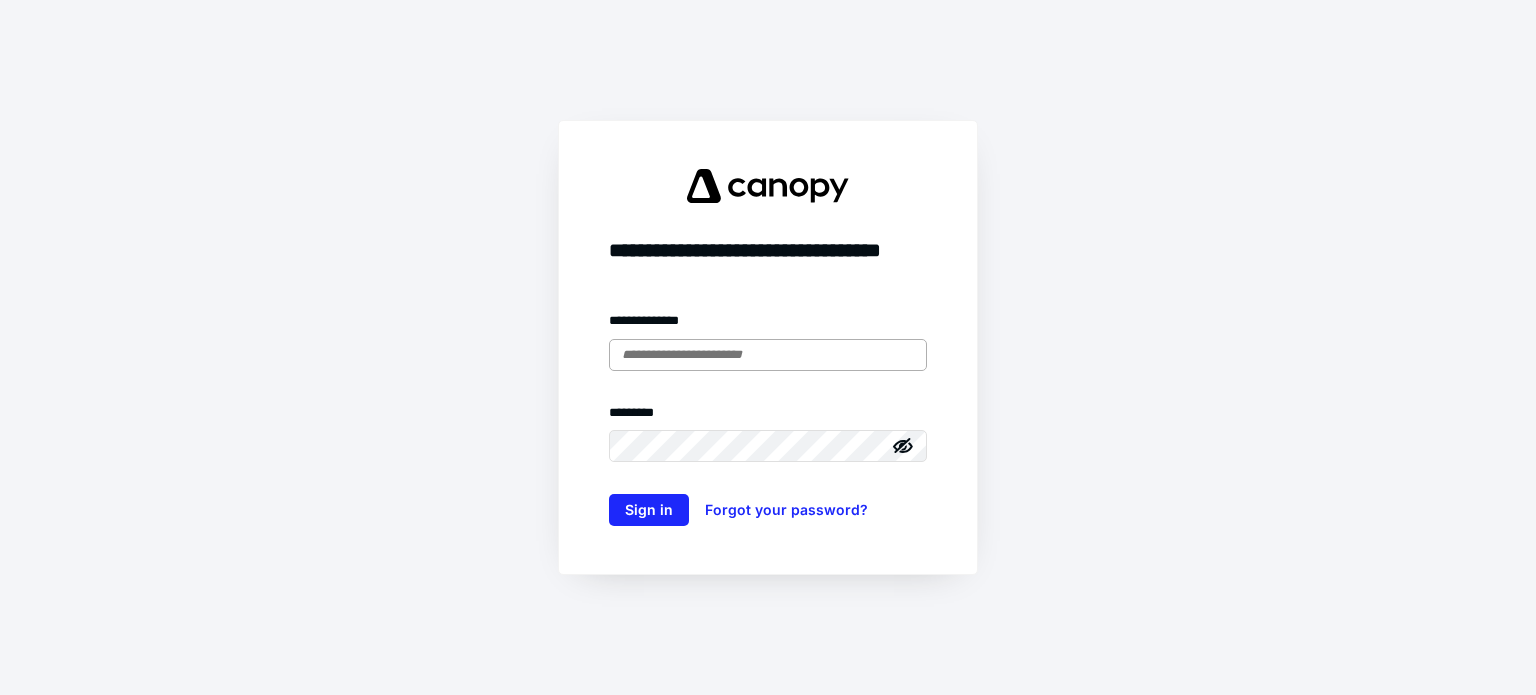 click at bounding box center [768, 355] 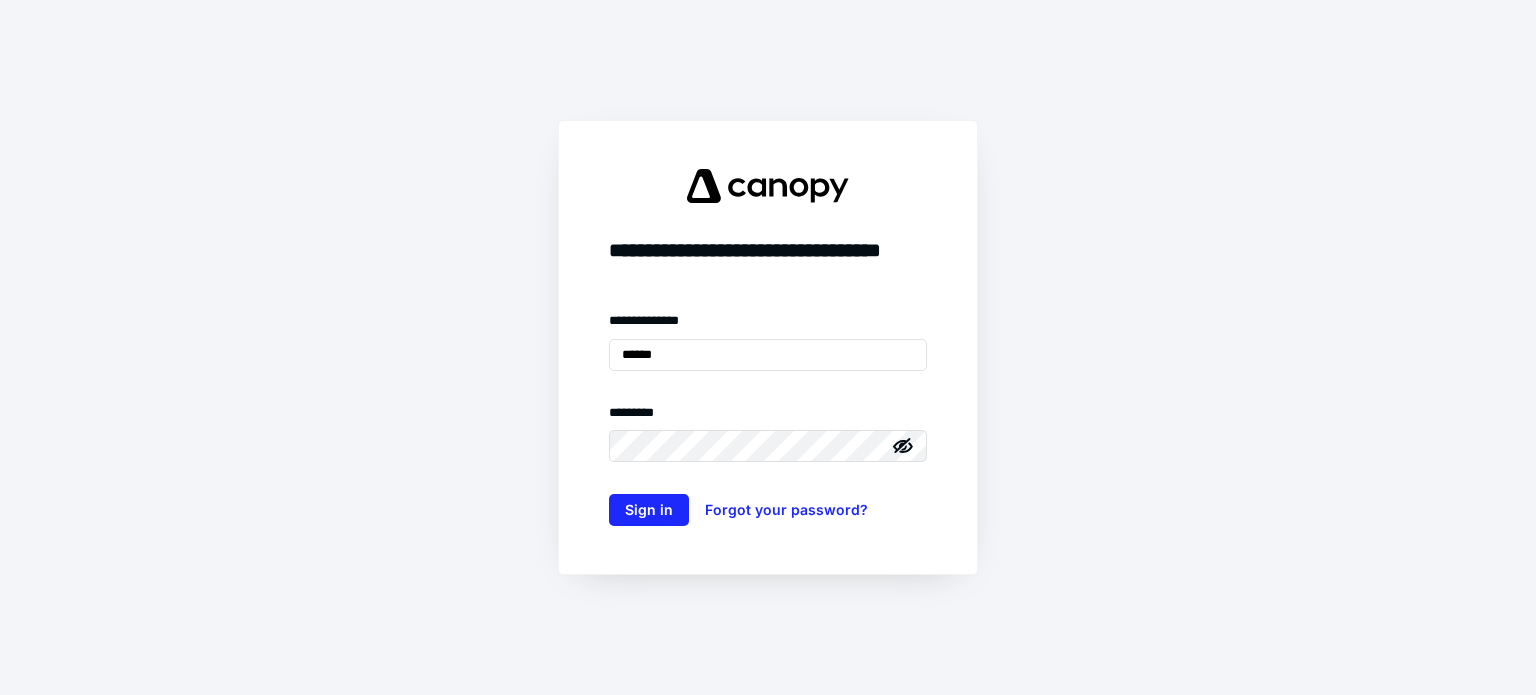 type on "**********" 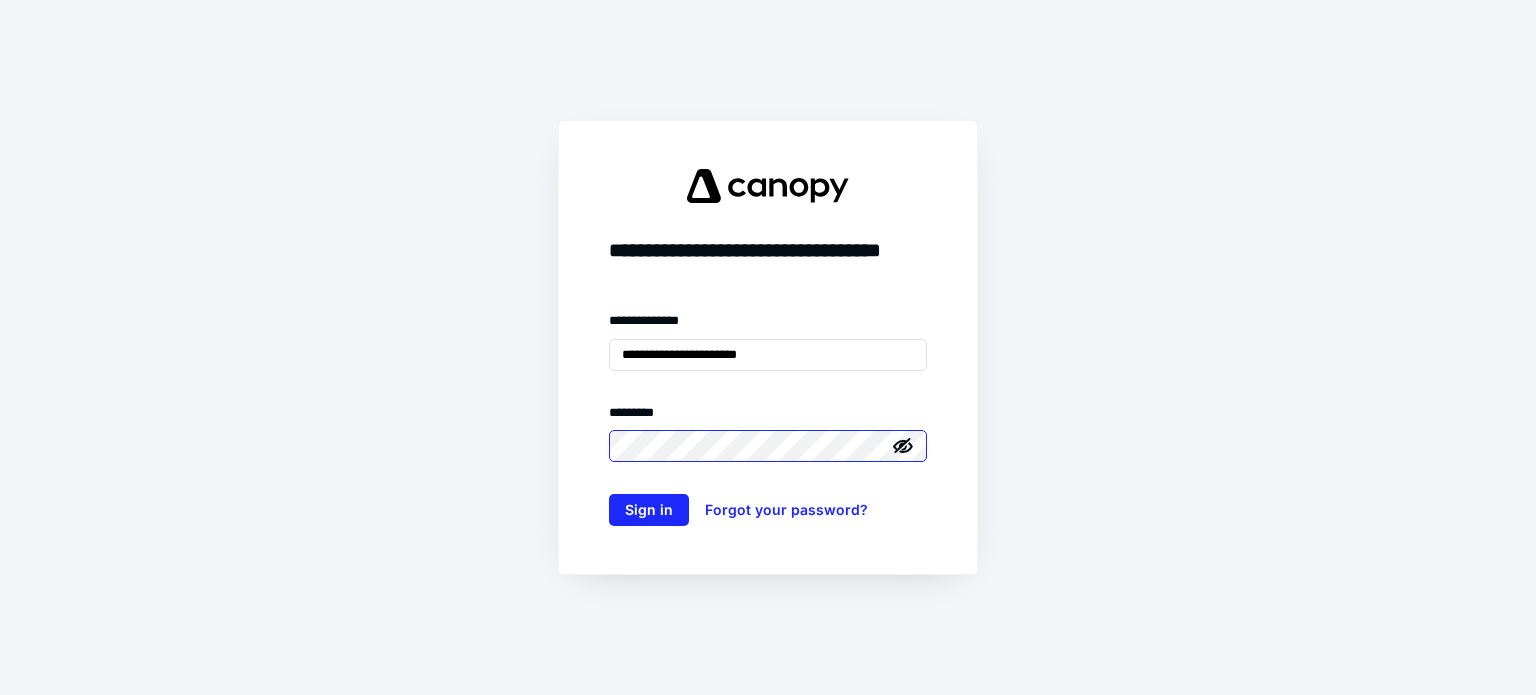 click on "Sign in" at bounding box center (649, 510) 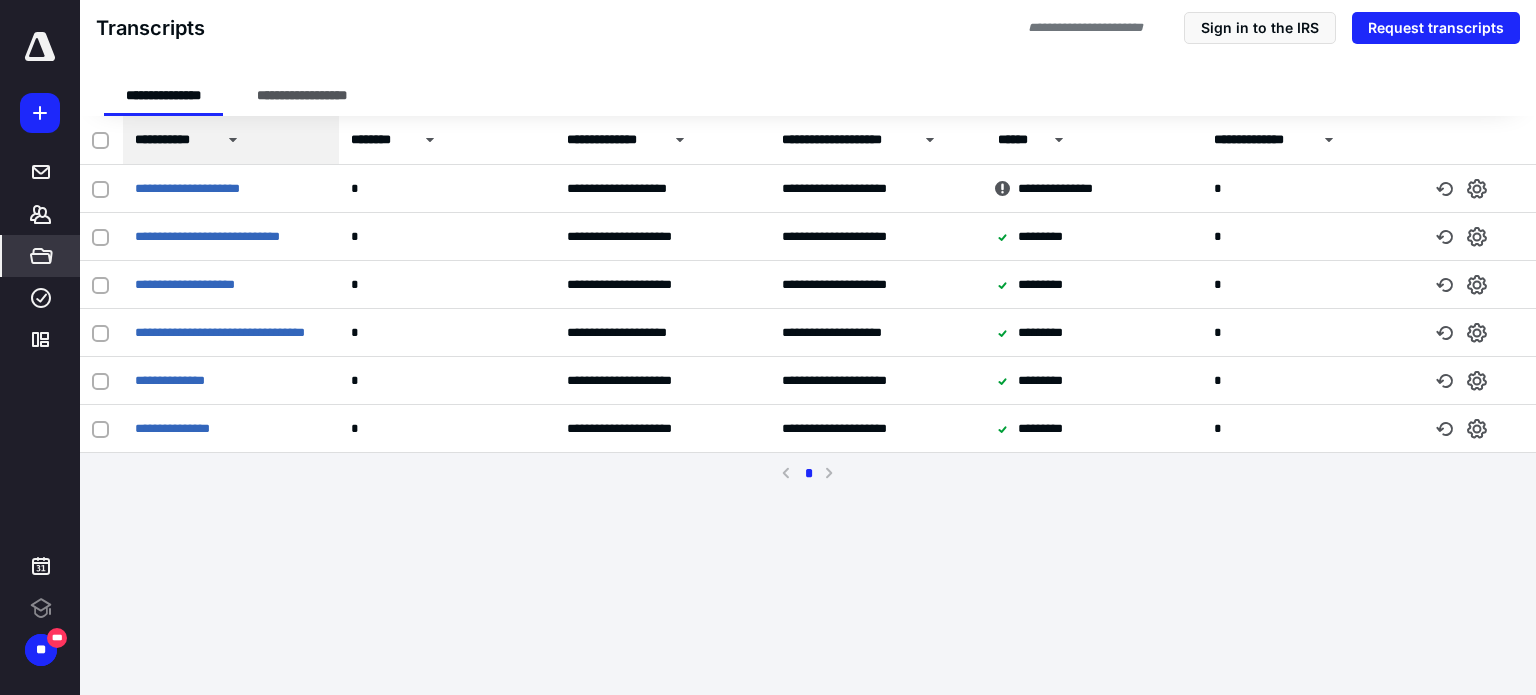 scroll, scrollTop: 0, scrollLeft: 0, axis: both 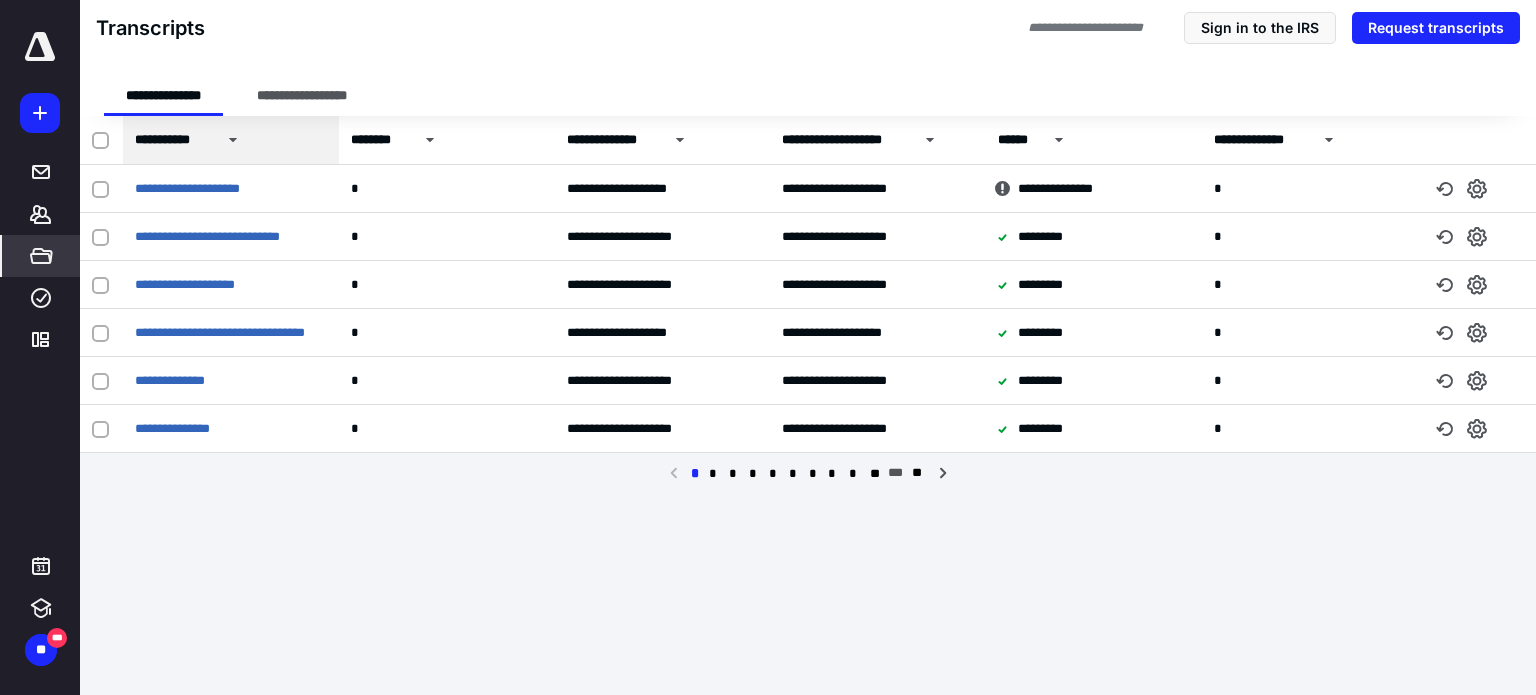 click on "**********" at bounding box center (768, 347) 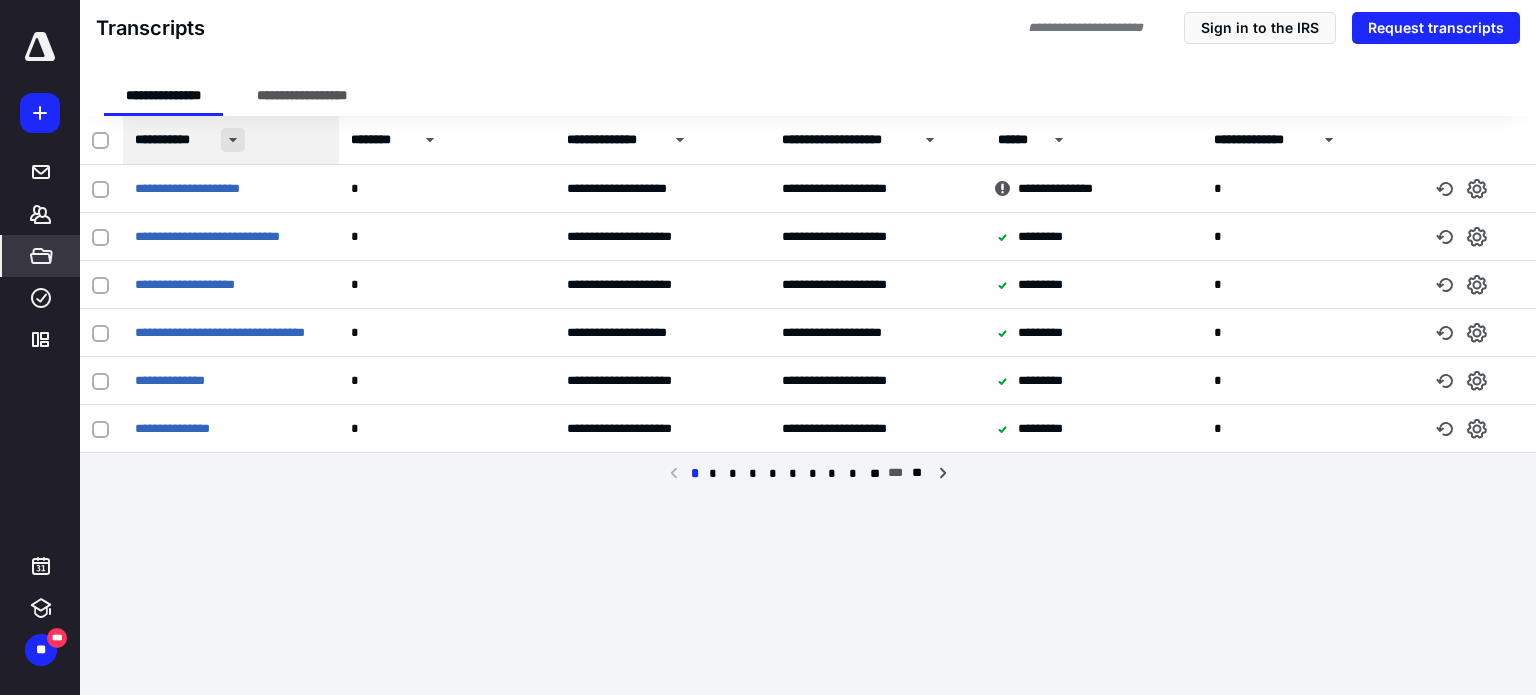 click at bounding box center [233, 140] 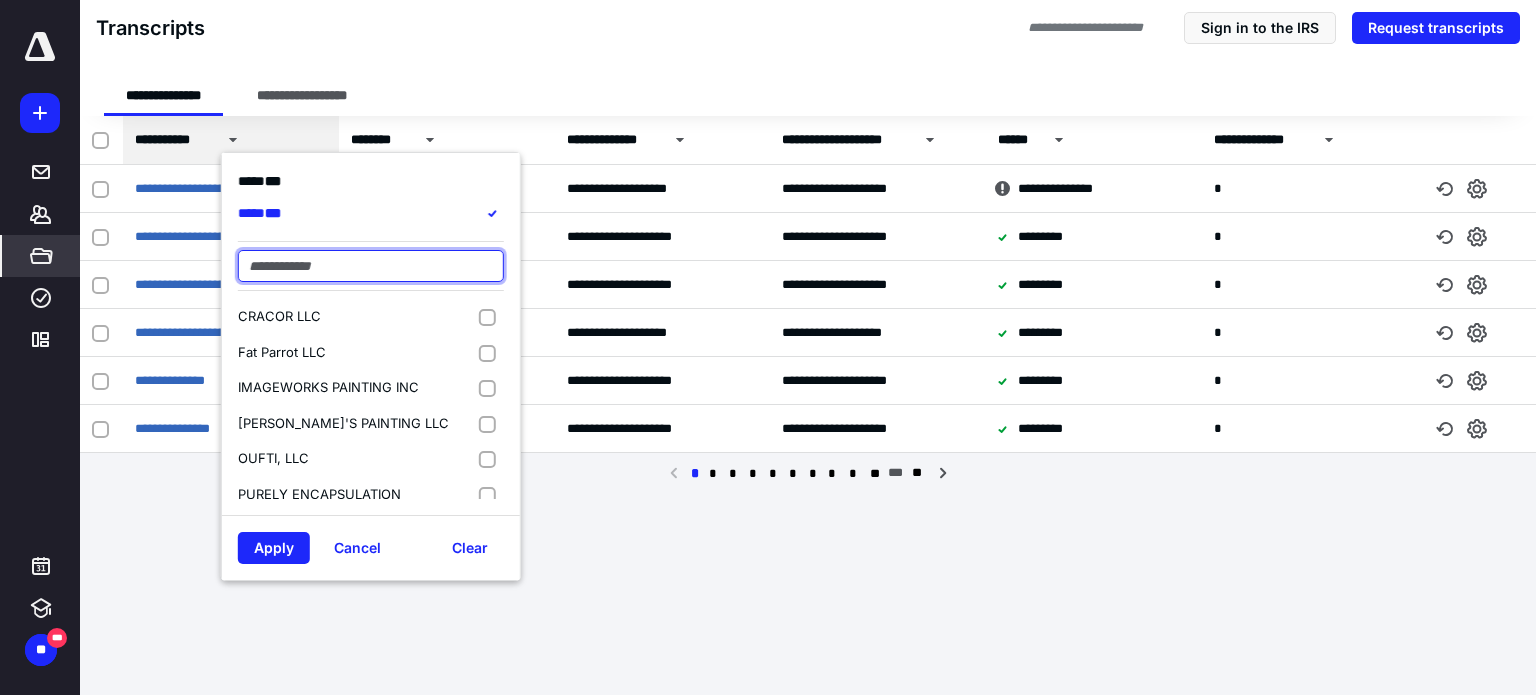 click at bounding box center [371, 266] 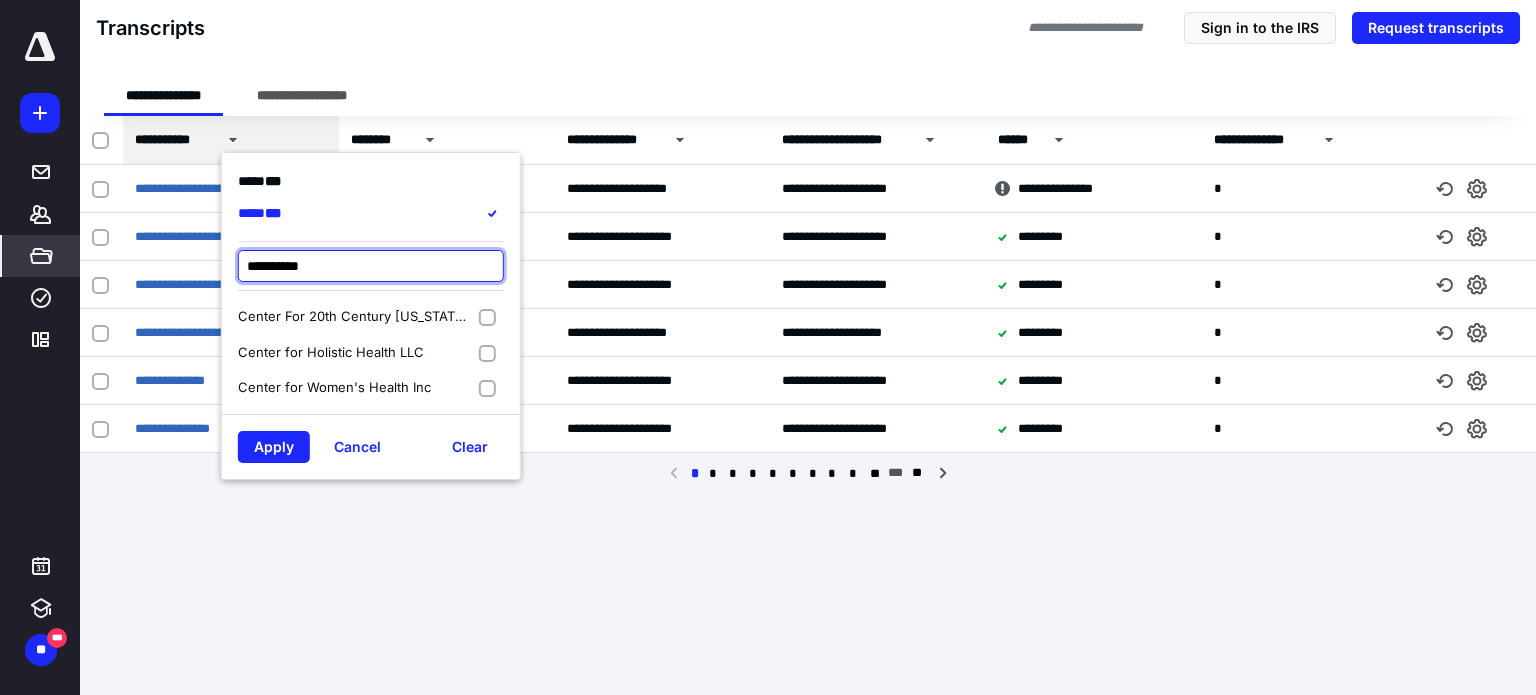 type on "**********" 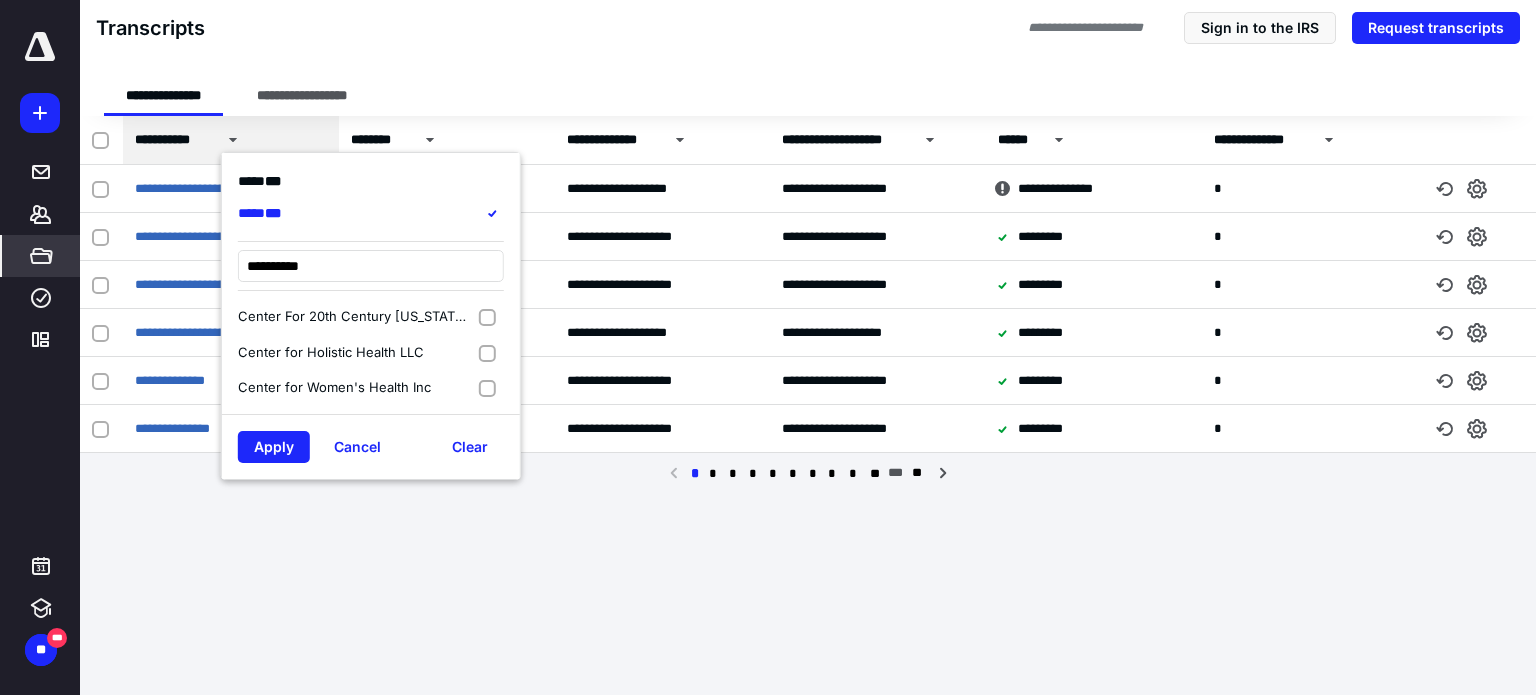 click on "Center for Women's Health Inc" at bounding box center [358, 388] 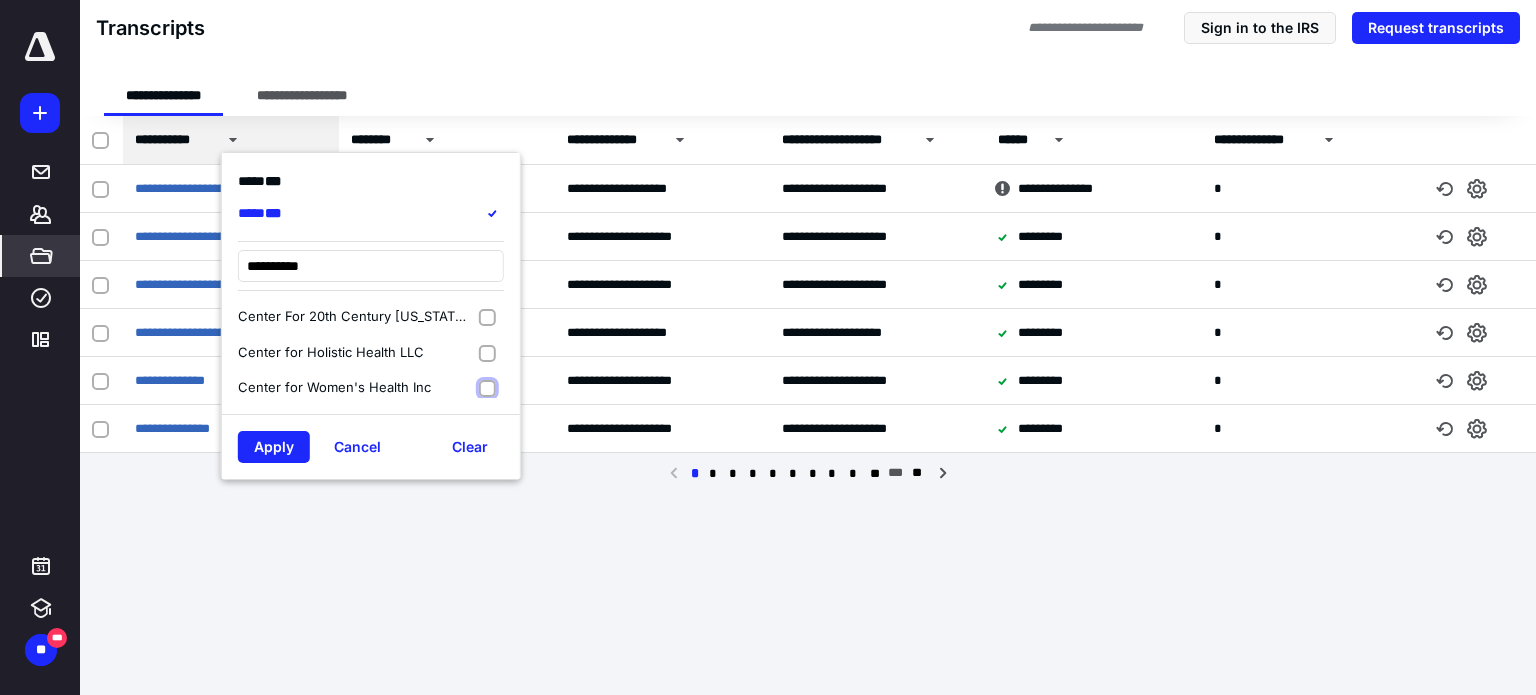 click at bounding box center (487, 389) 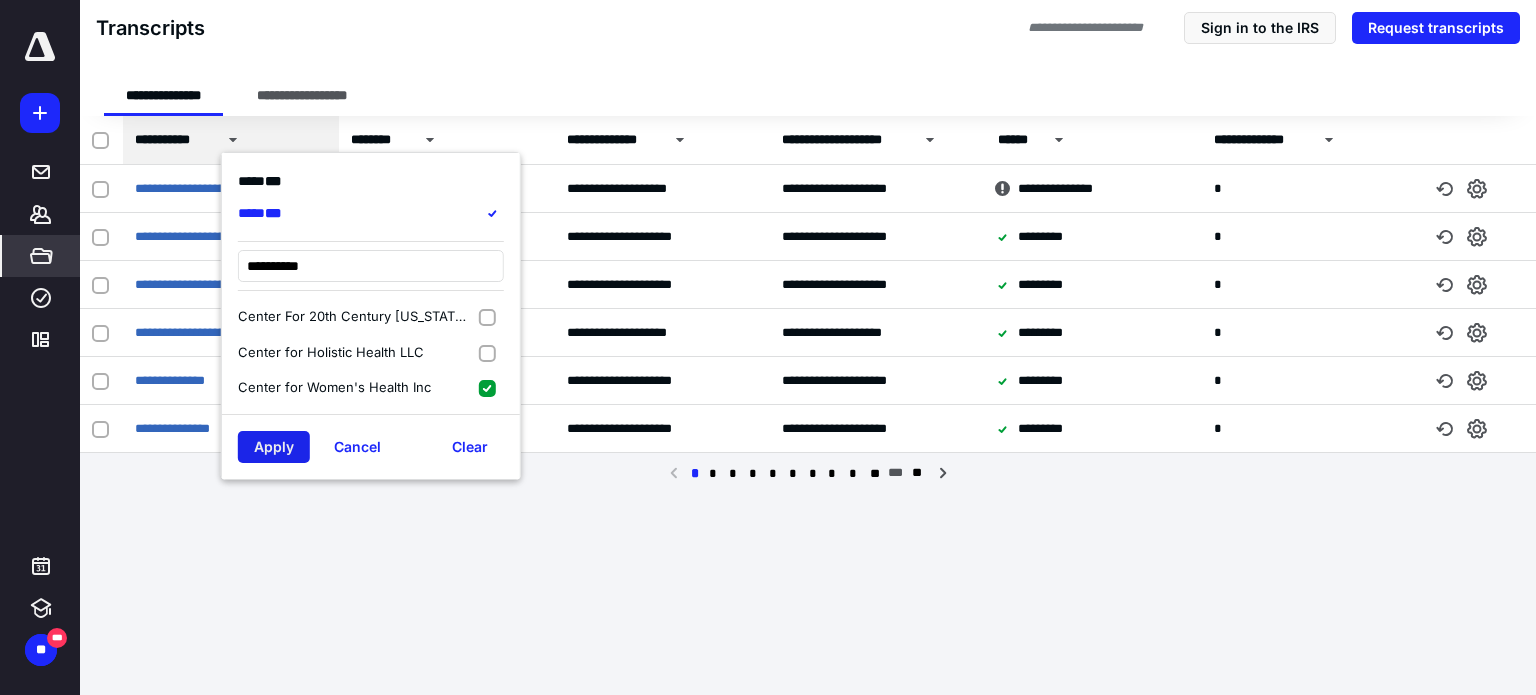 click on "Apply" at bounding box center [274, 447] 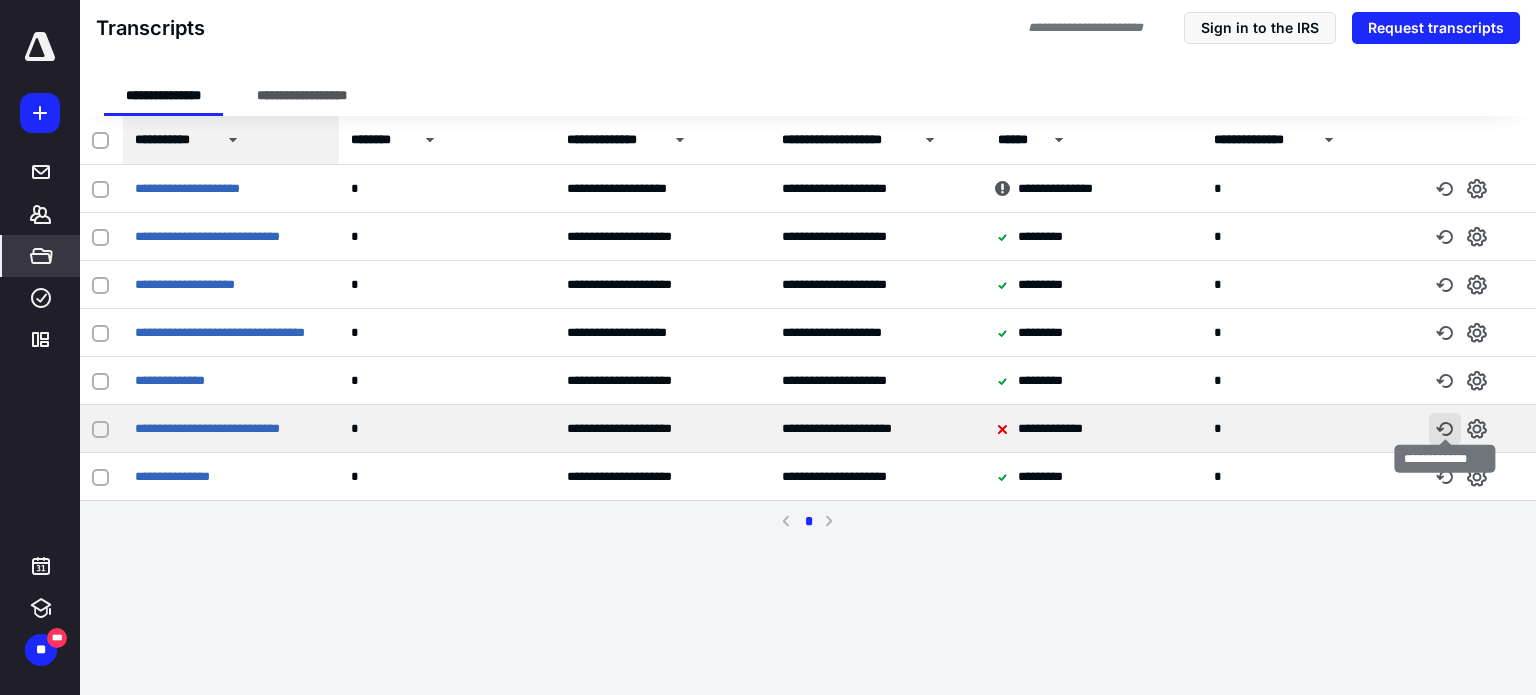 click at bounding box center [1445, 429] 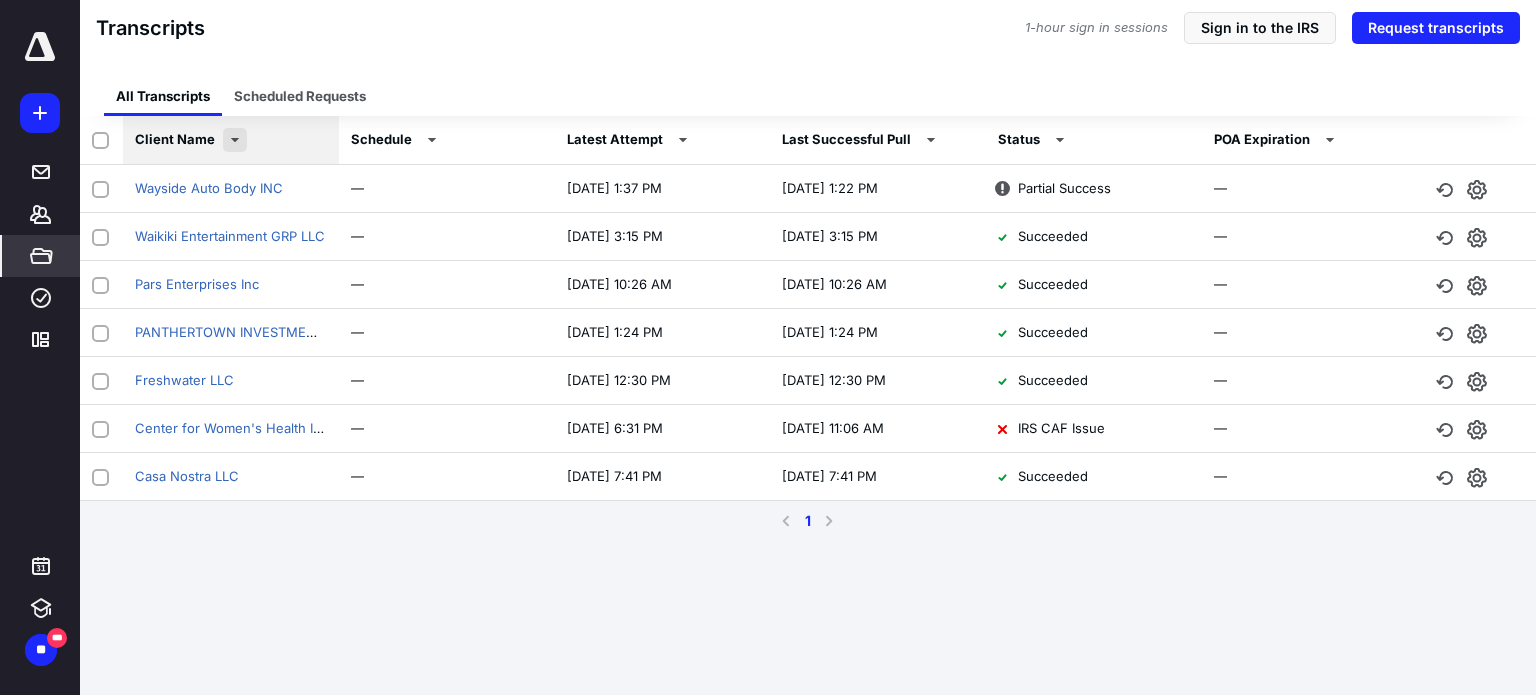 click at bounding box center [235, 140] 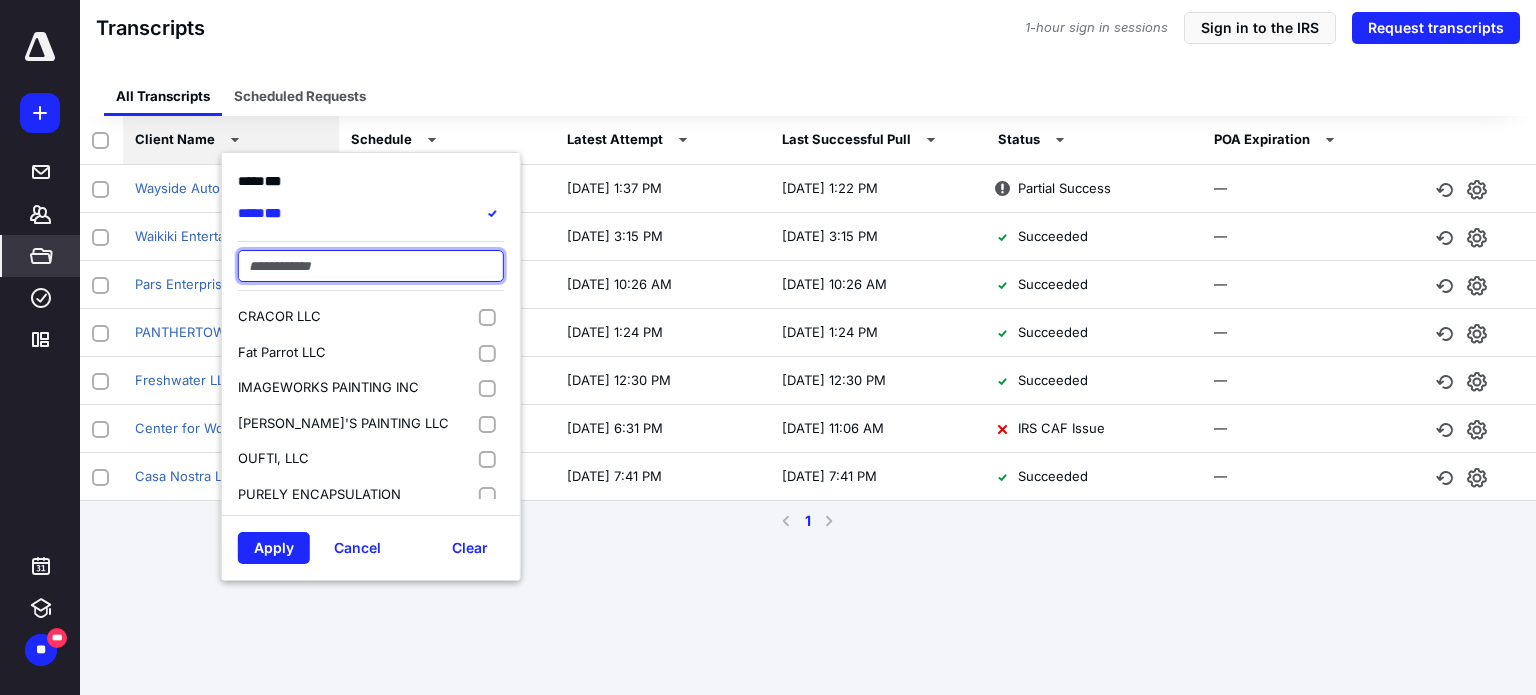 click at bounding box center (371, 266) 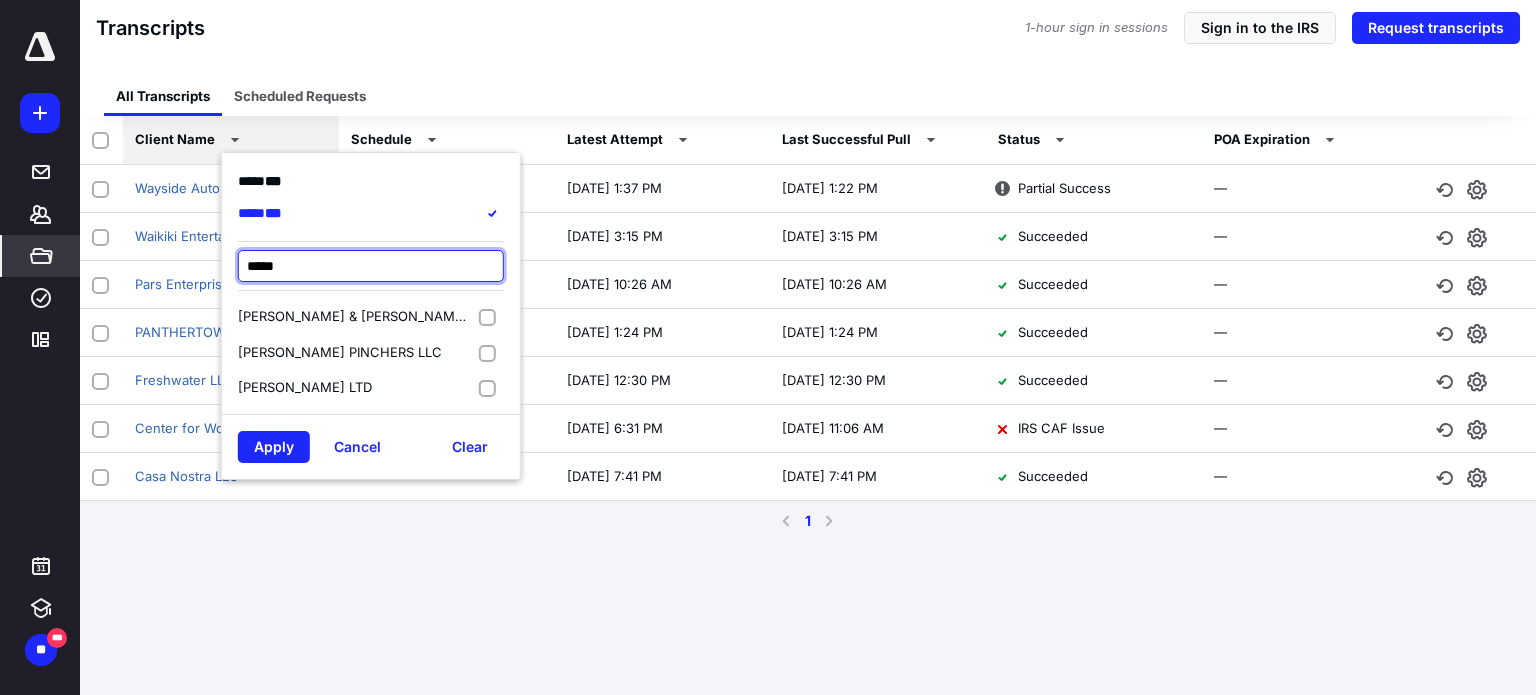 type on "*****" 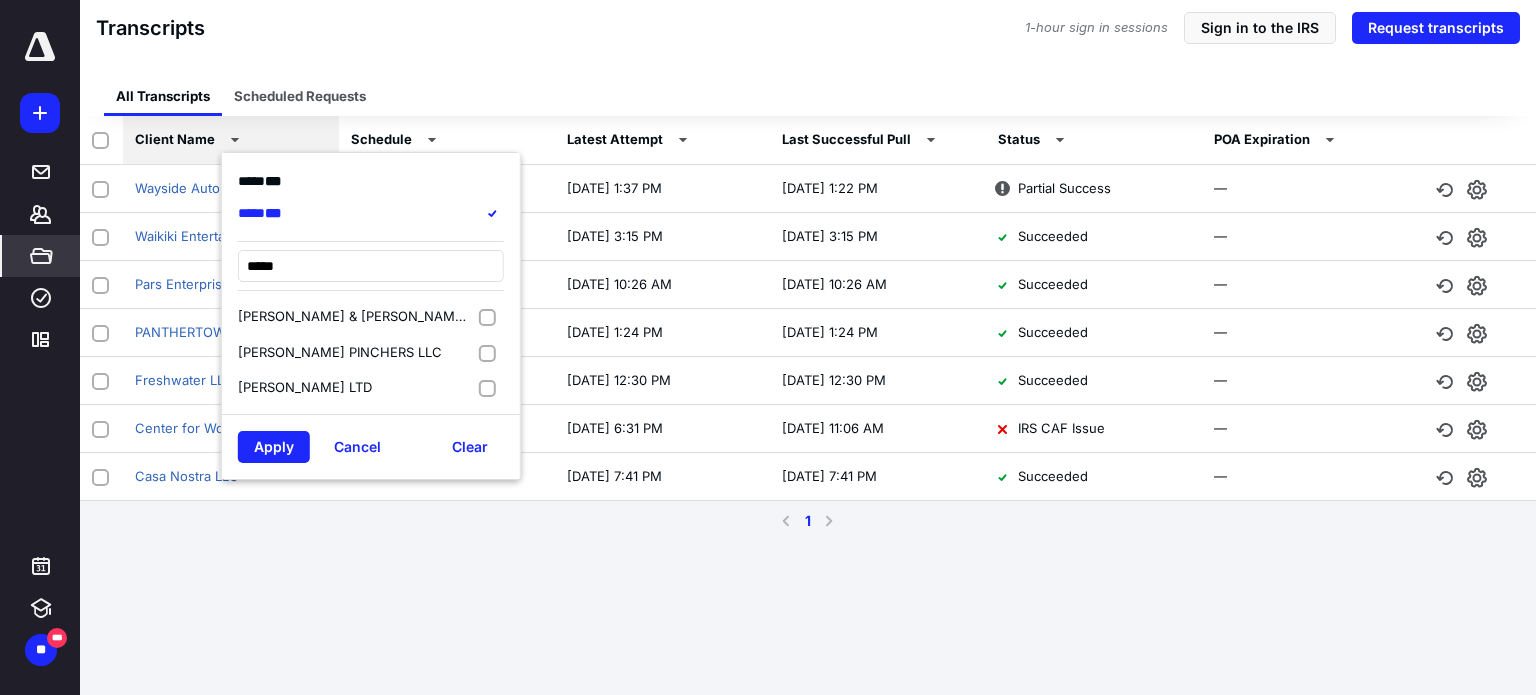 click on "[PERSON_NAME] & [PERSON_NAME] 24 HOUR CHILDCARE, INC" at bounding box center [358, 317] 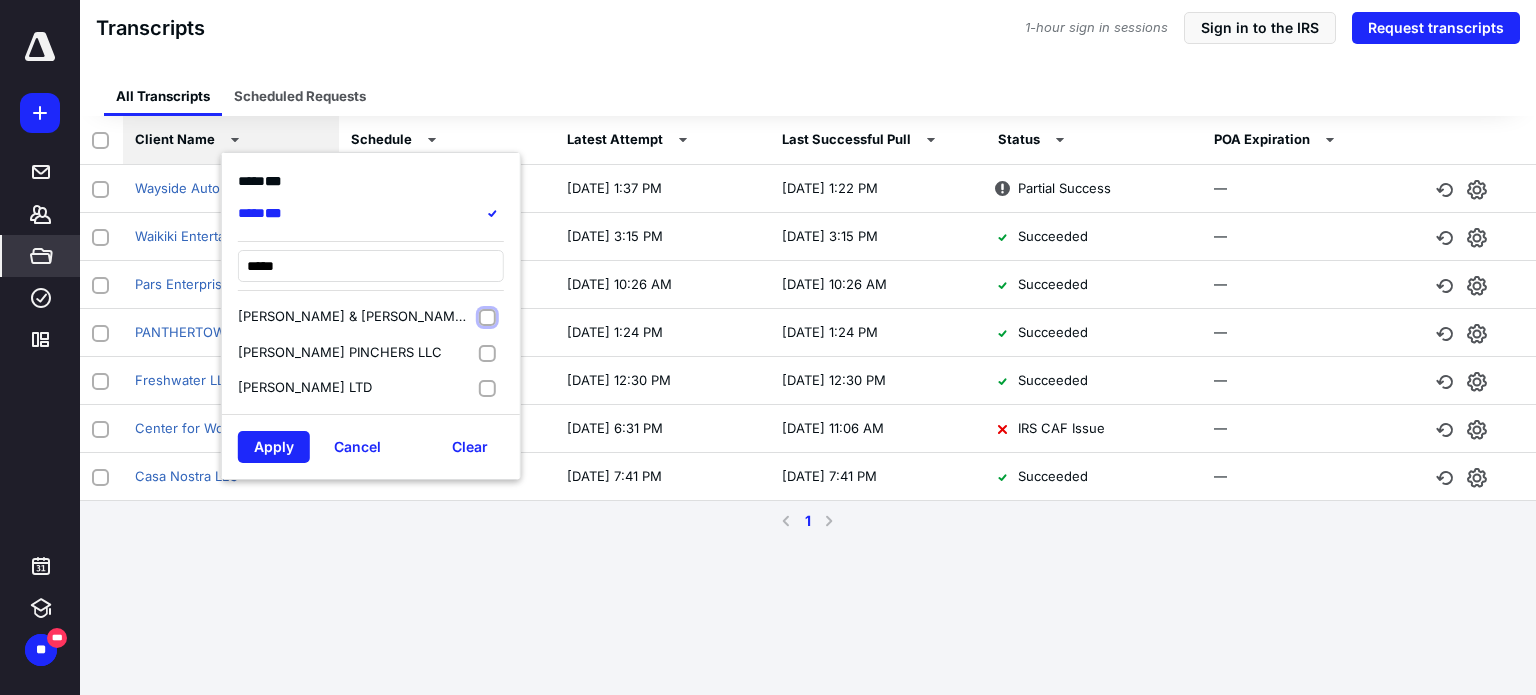 click at bounding box center [487, 318] 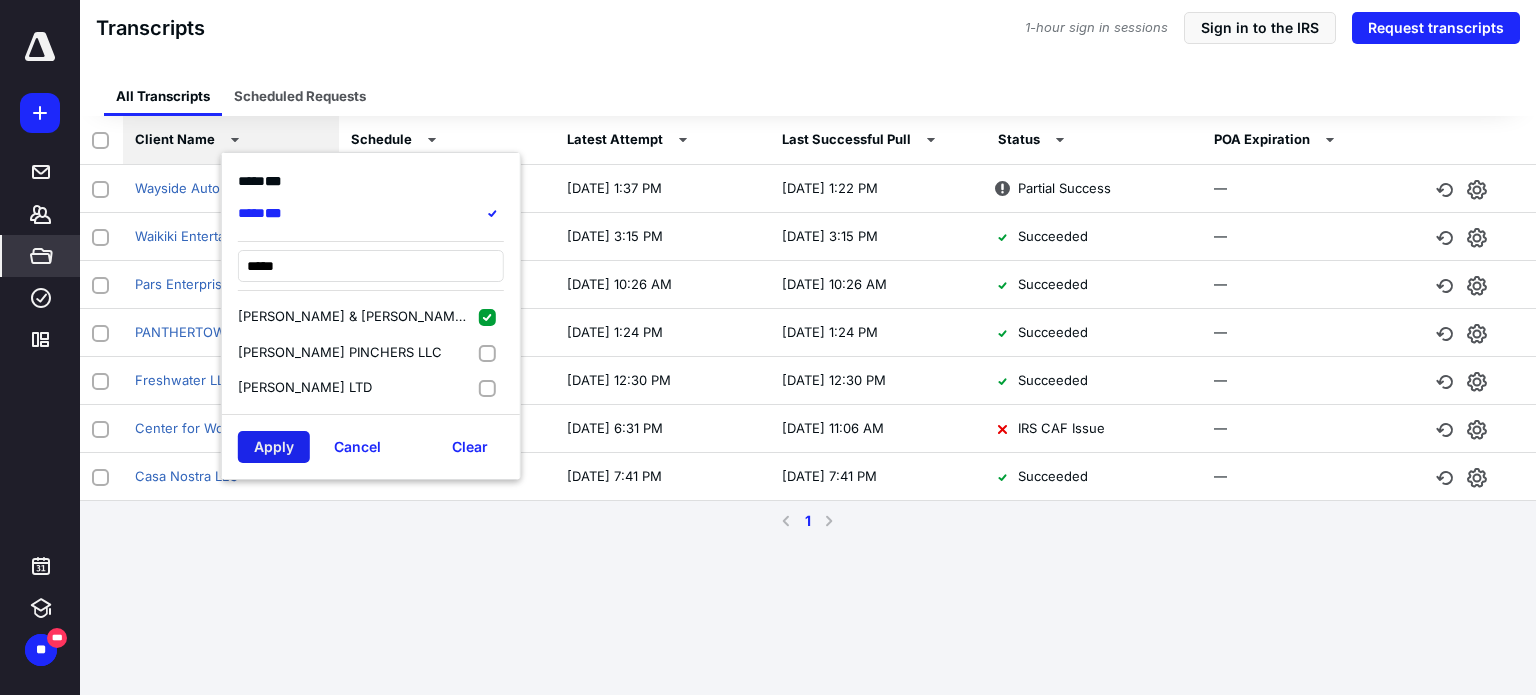 click on "Apply" at bounding box center (274, 447) 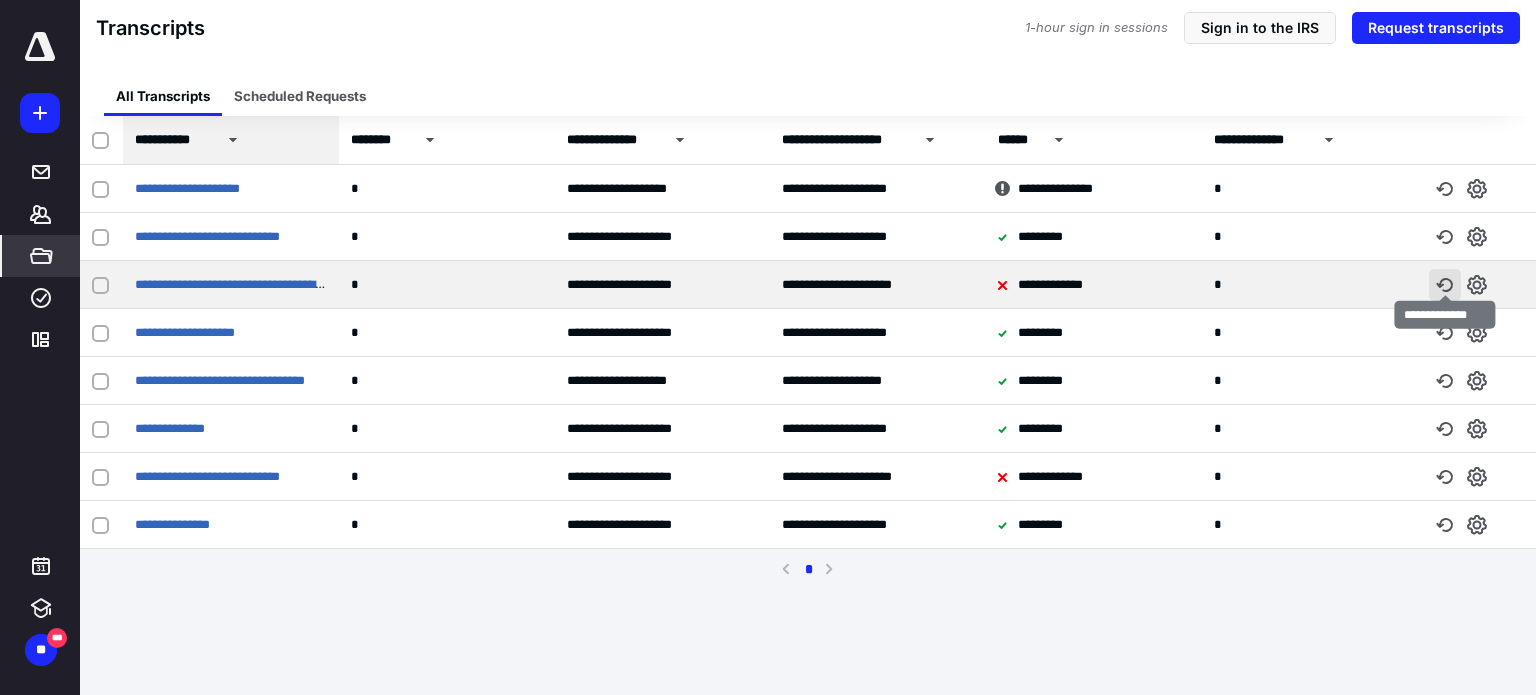 click at bounding box center [1445, 285] 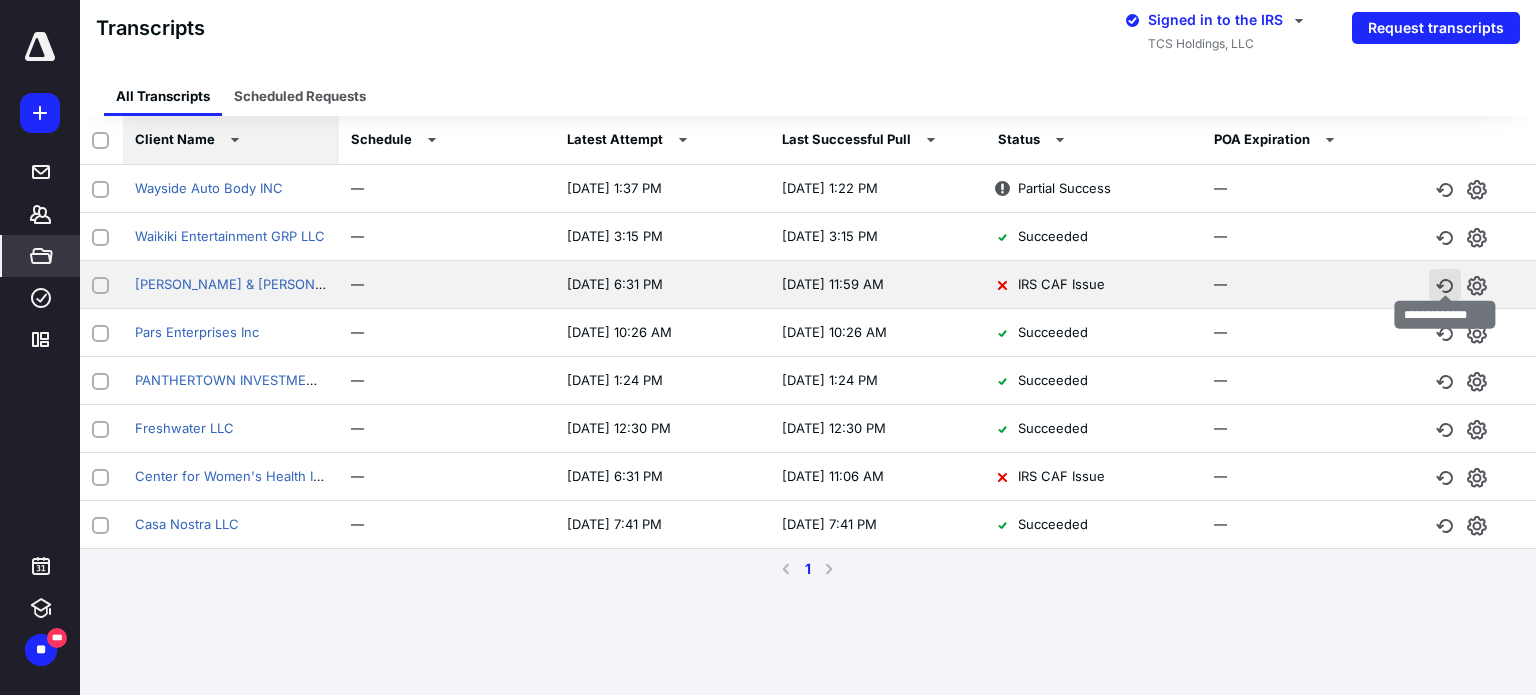 click at bounding box center (1445, 285) 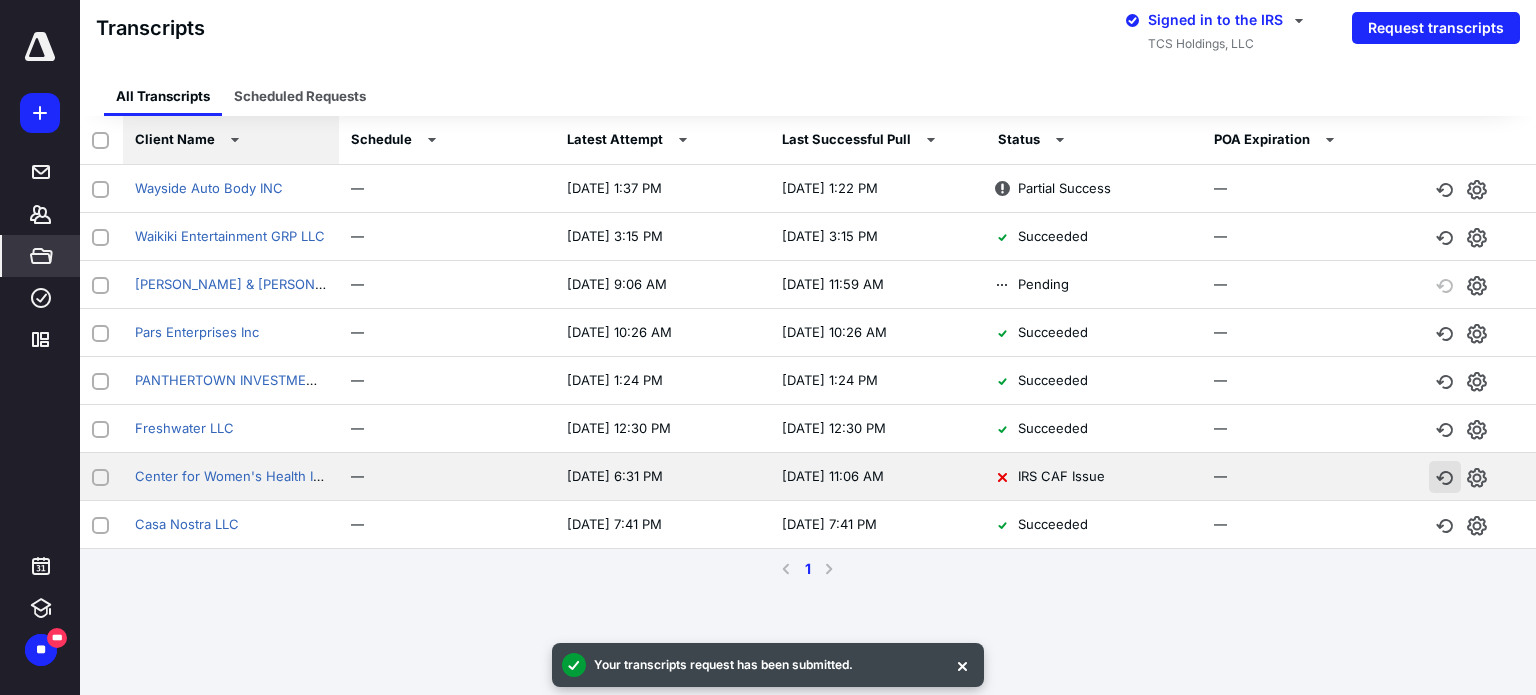 click at bounding box center [1445, 477] 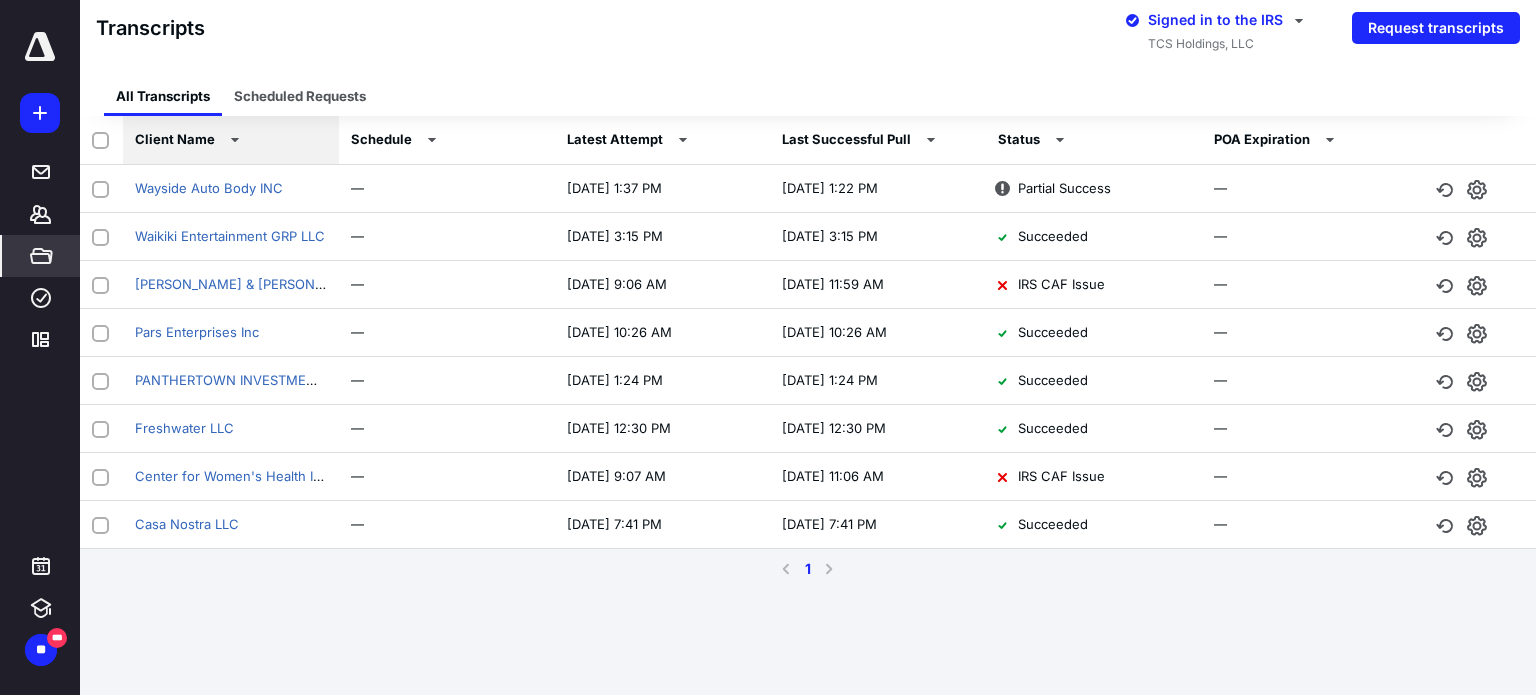 click on "Transcripts Signed in to the IRS TCS Holdings, LLC   Request transcripts" at bounding box center (808, 28) 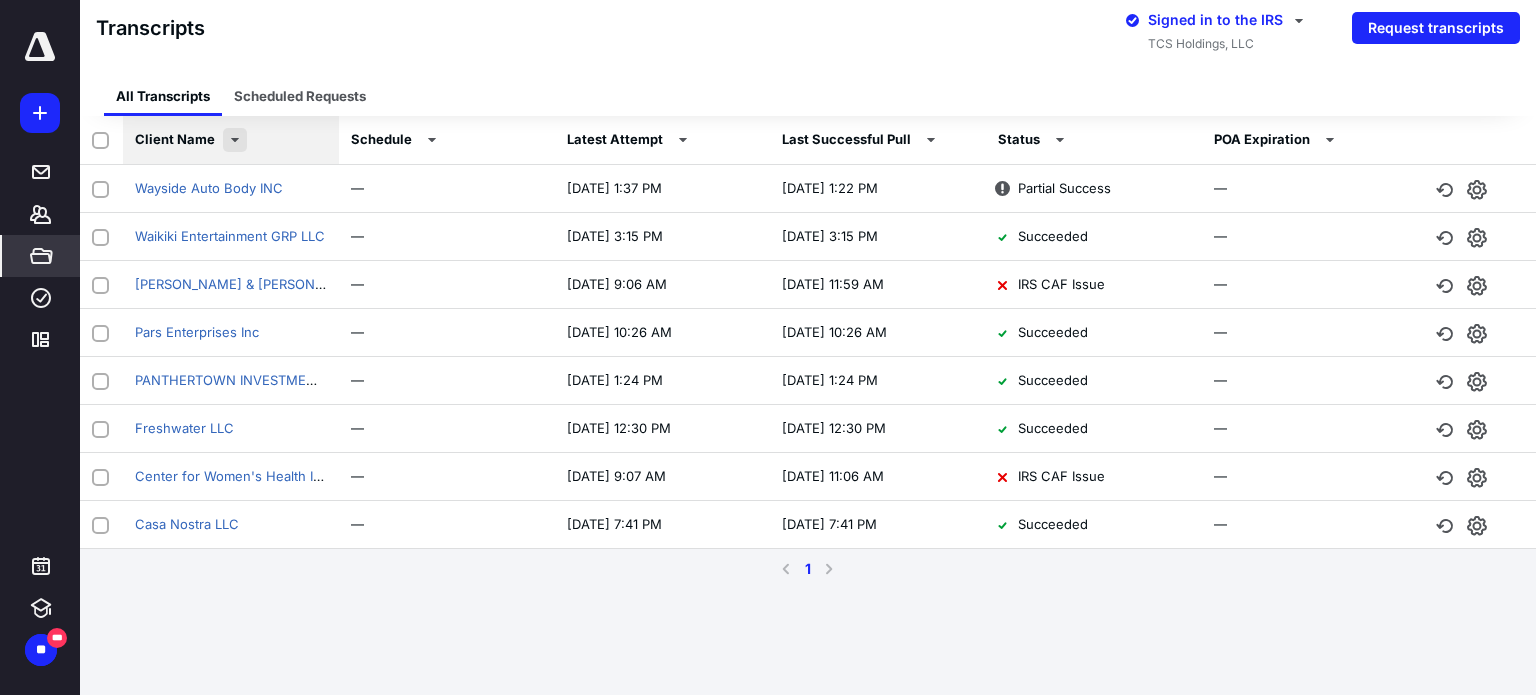 click at bounding box center [235, 140] 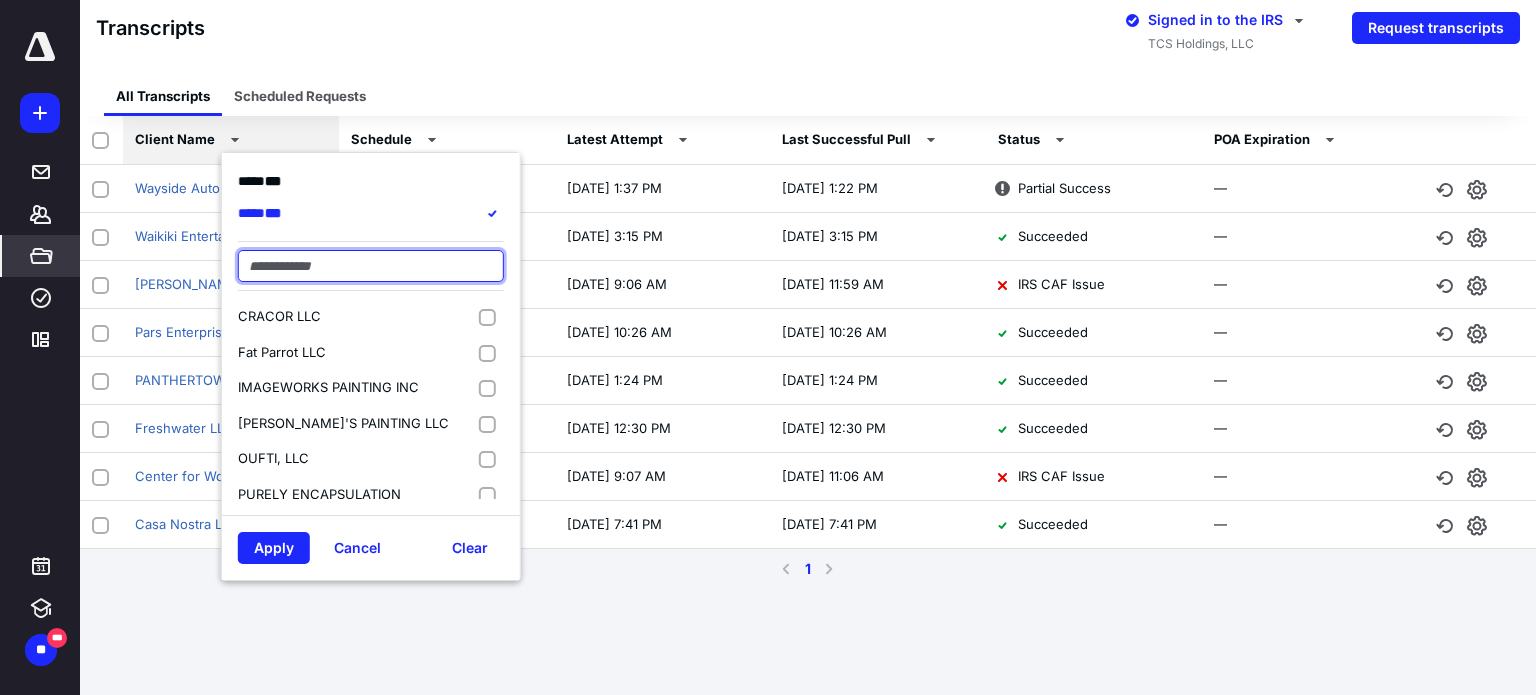 click at bounding box center (371, 266) 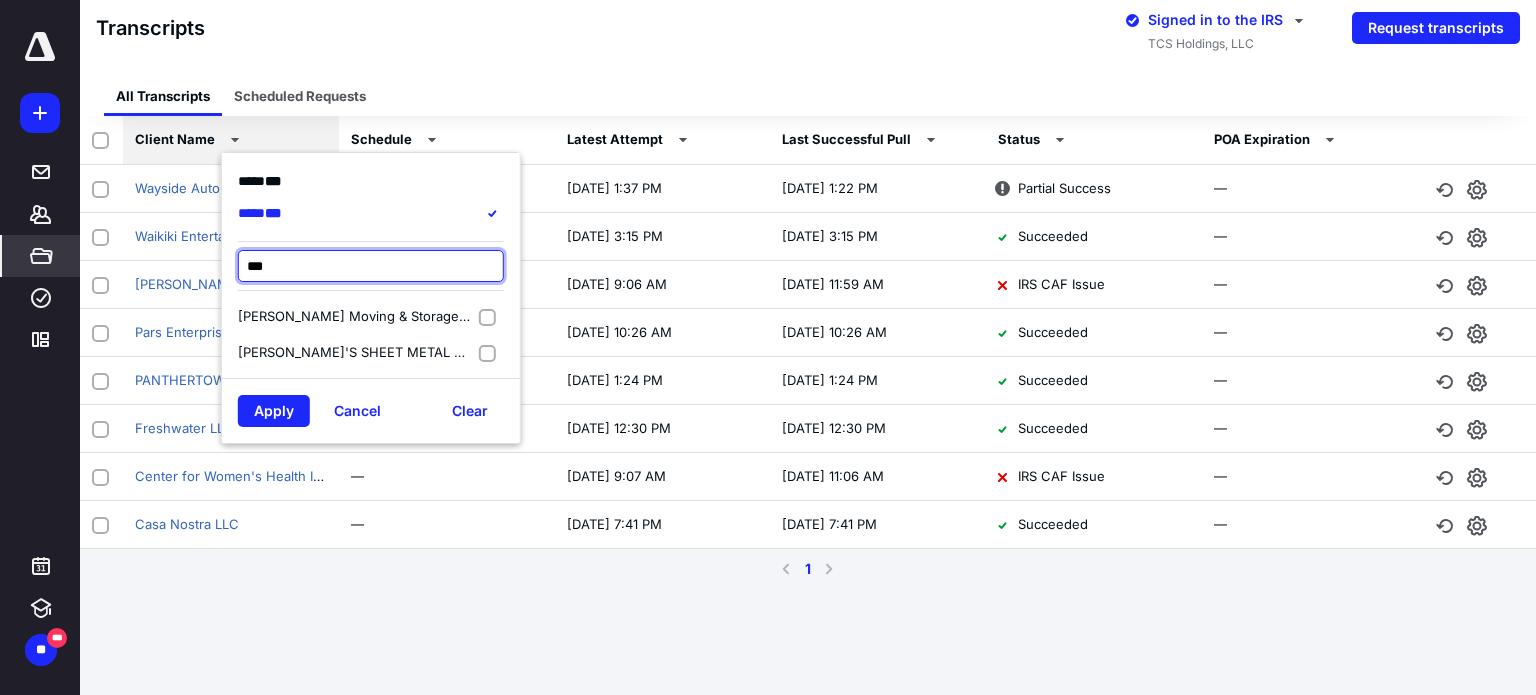 type on "***" 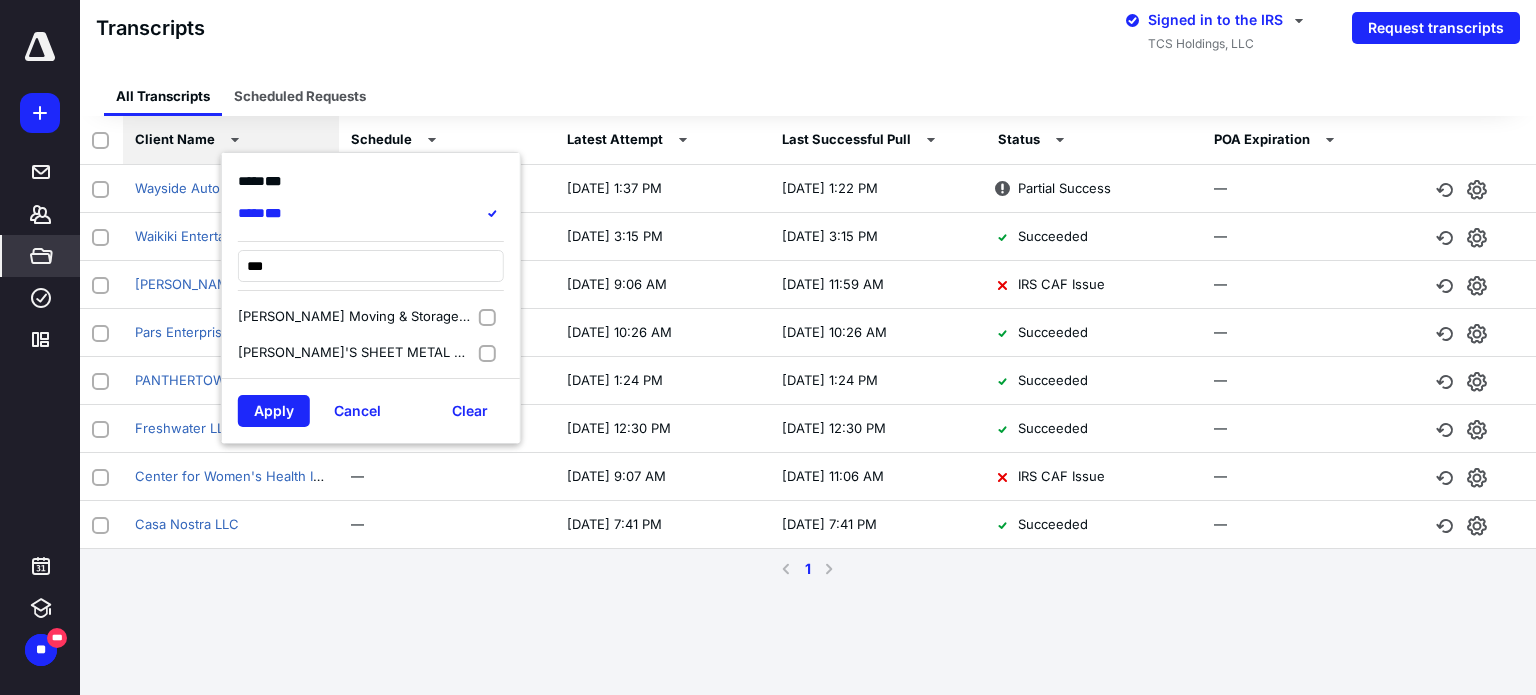click on "[PERSON_NAME]'S SHEET METAL OF [GEOGRAPHIC_DATA]" at bounding box center (358, 353) 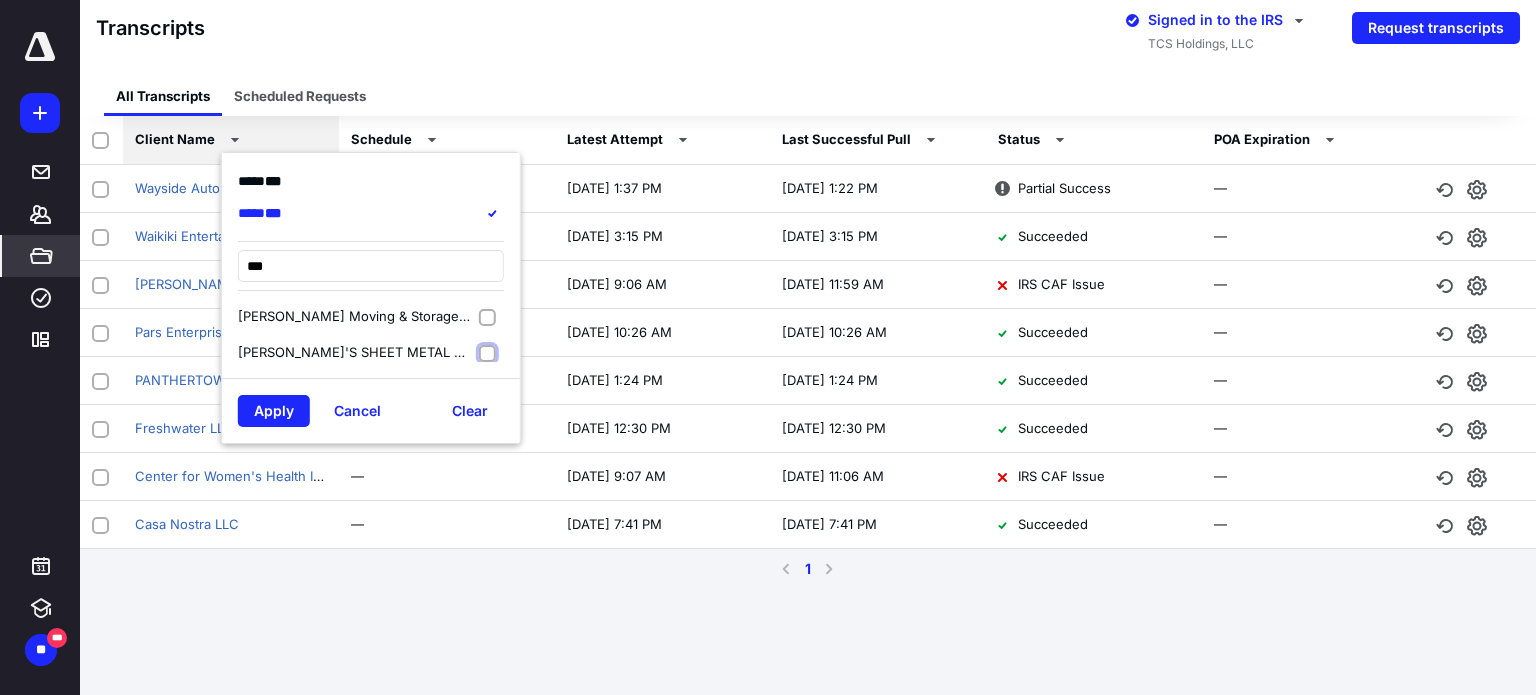 click at bounding box center [487, 353] 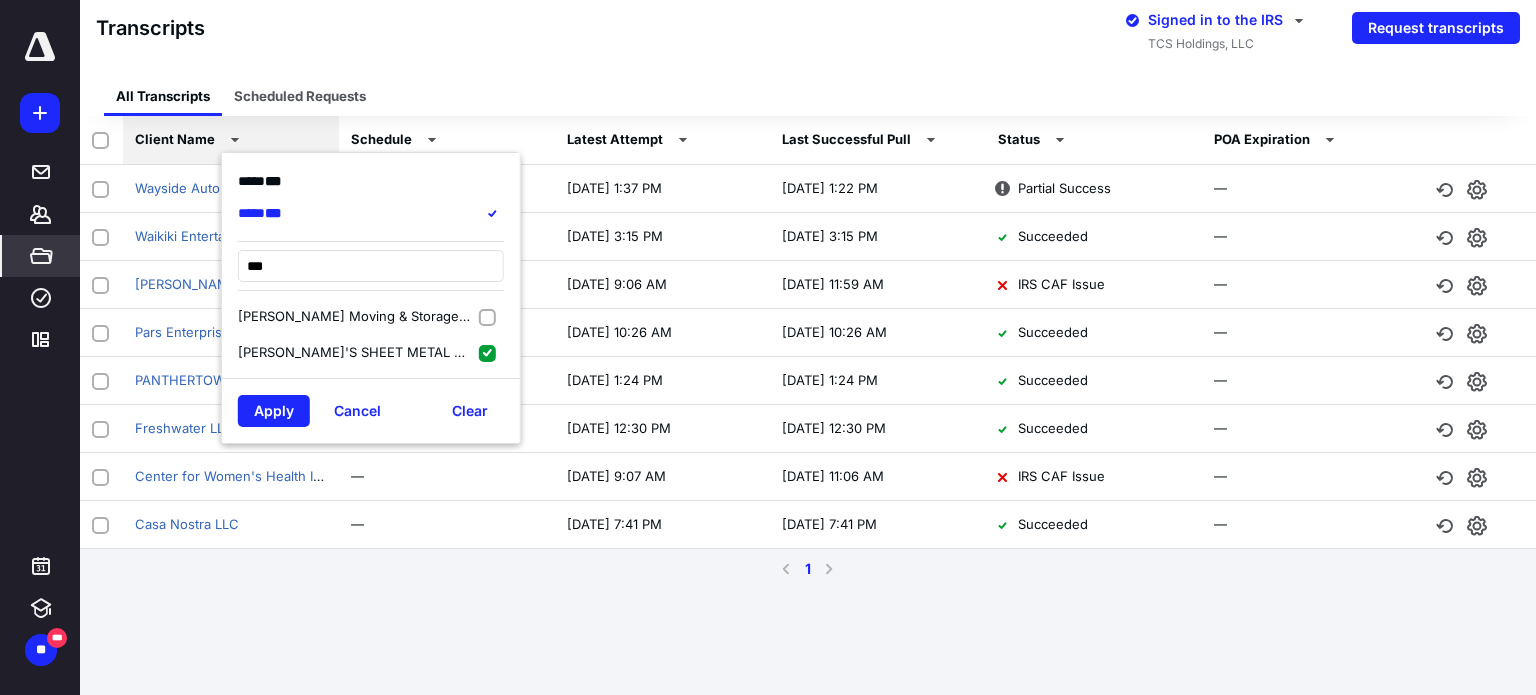 click on "Apply" at bounding box center [274, 411] 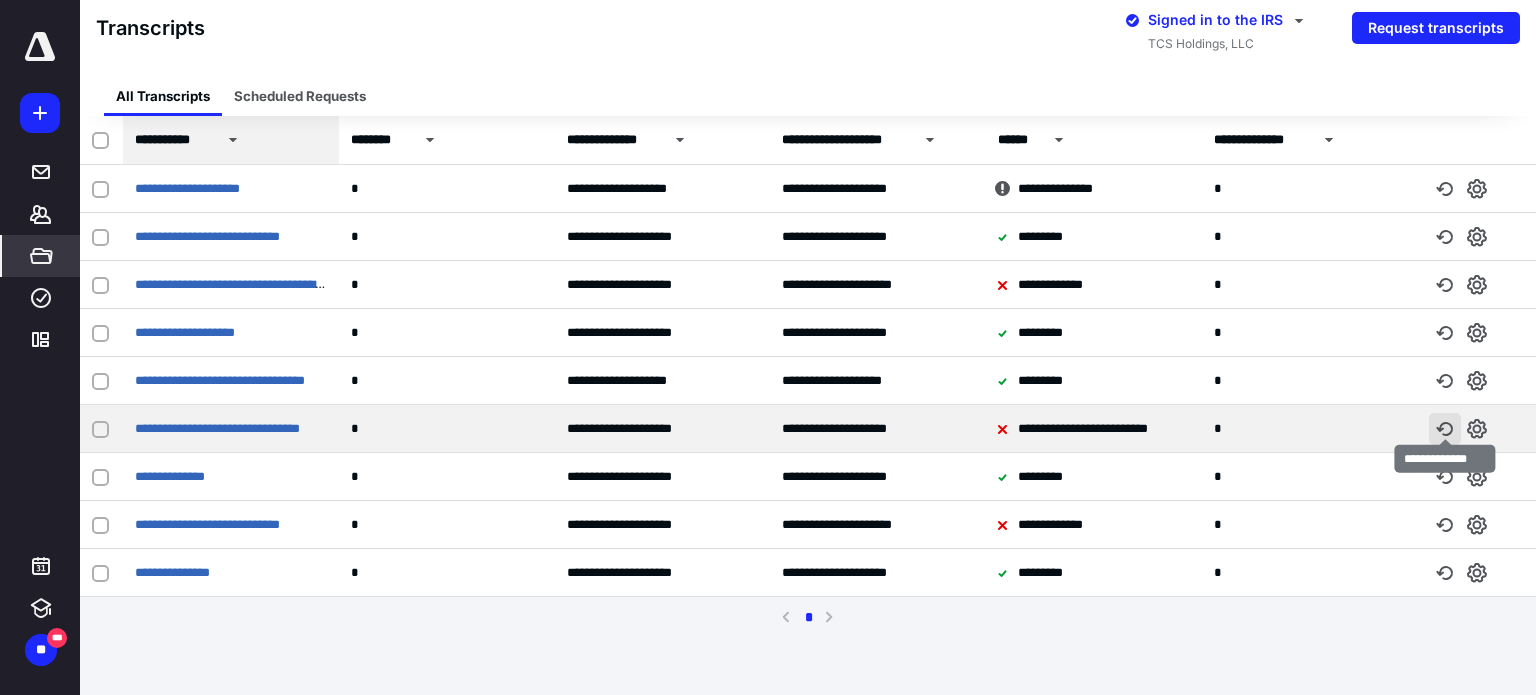 click at bounding box center [1445, 429] 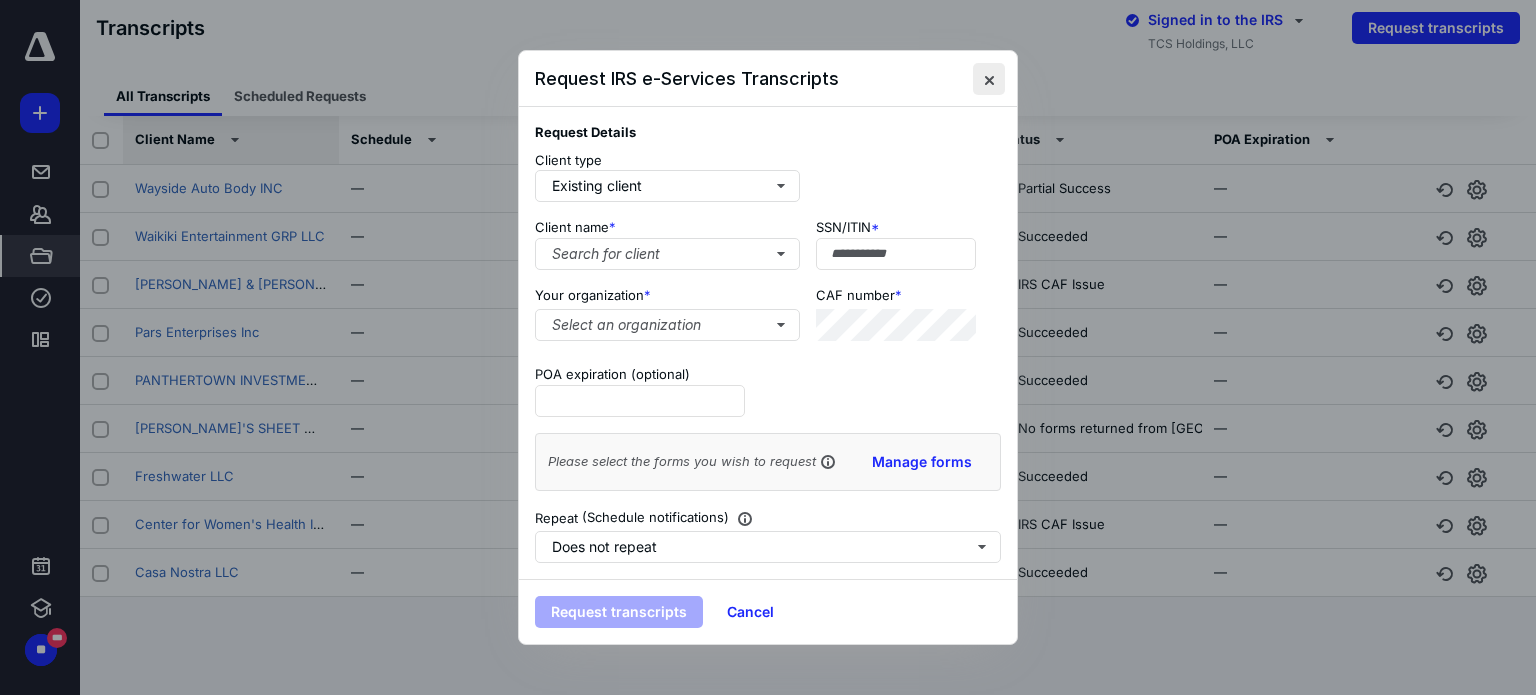 click at bounding box center (989, 79) 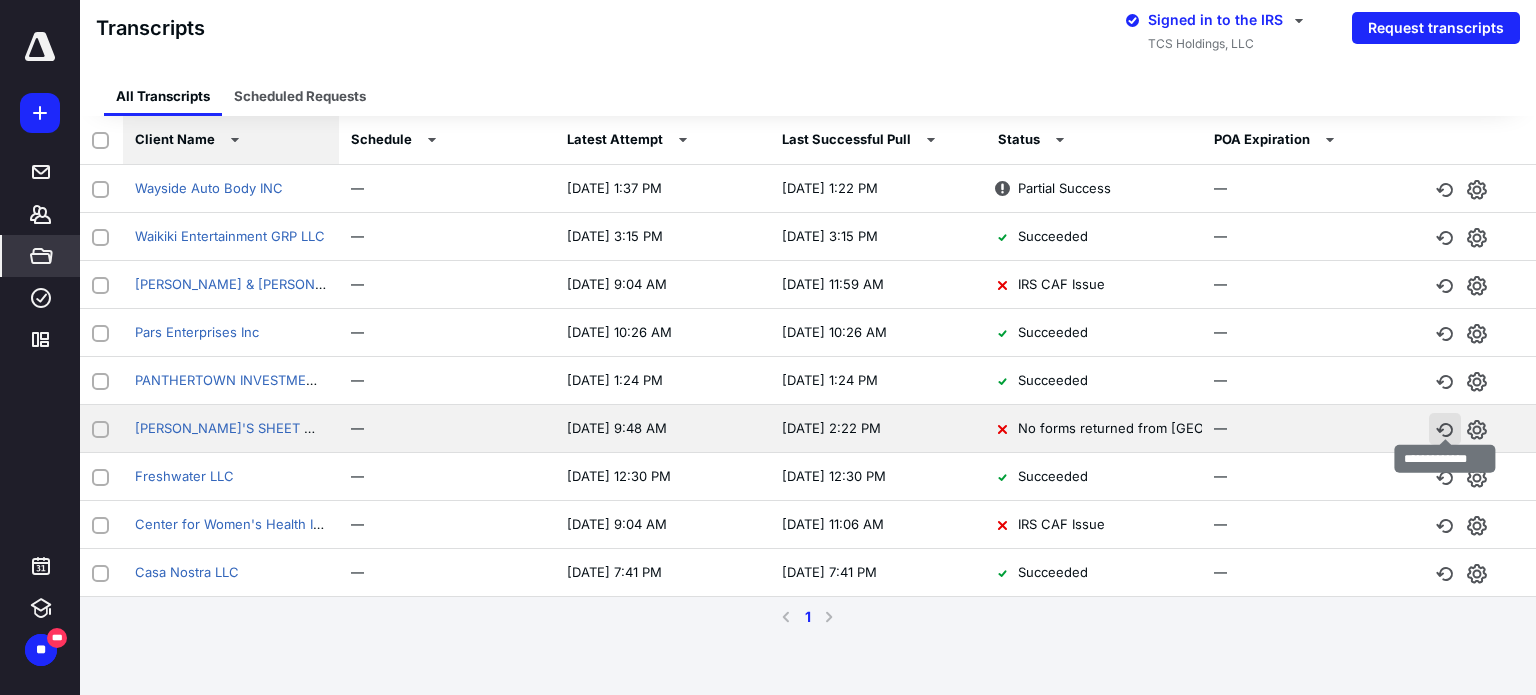 click at bounding box center [1445, 429] 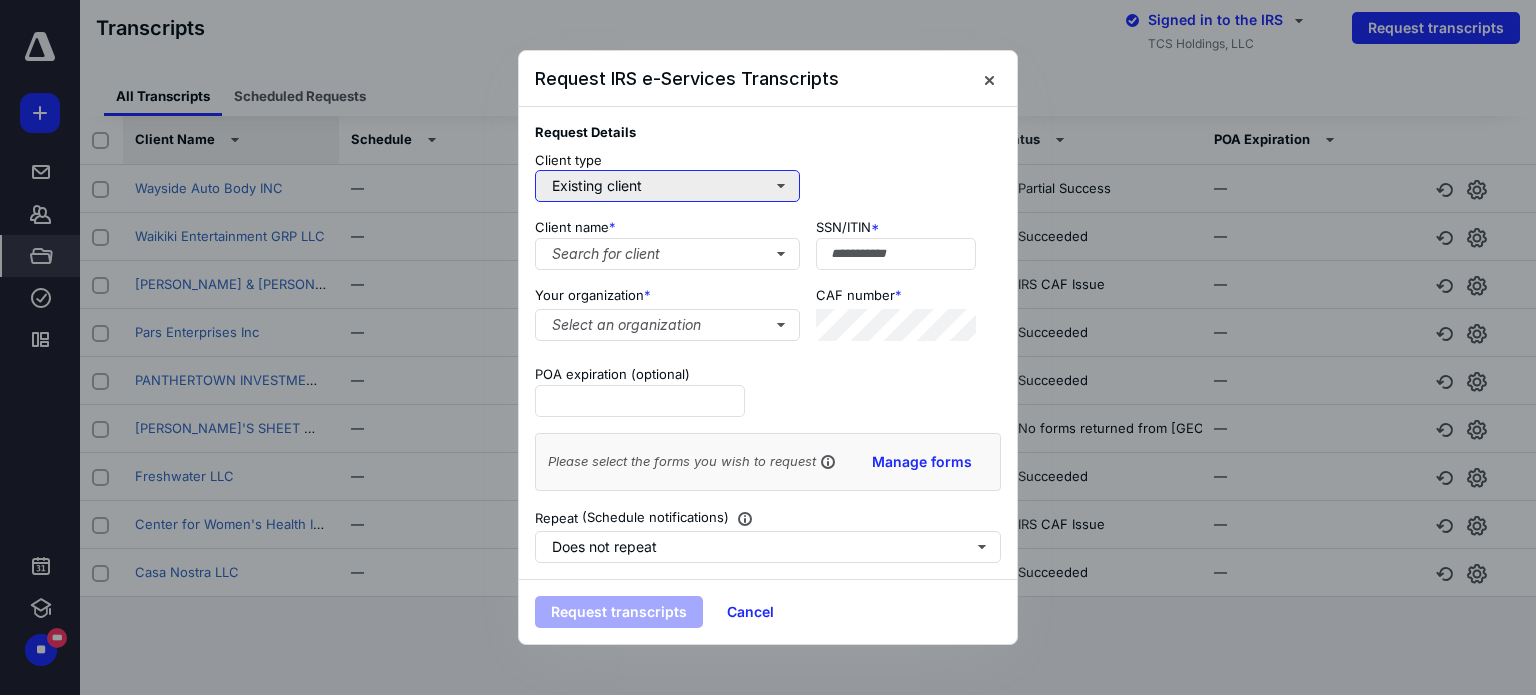 click on "Existing client" at bounding box center (667, 186) 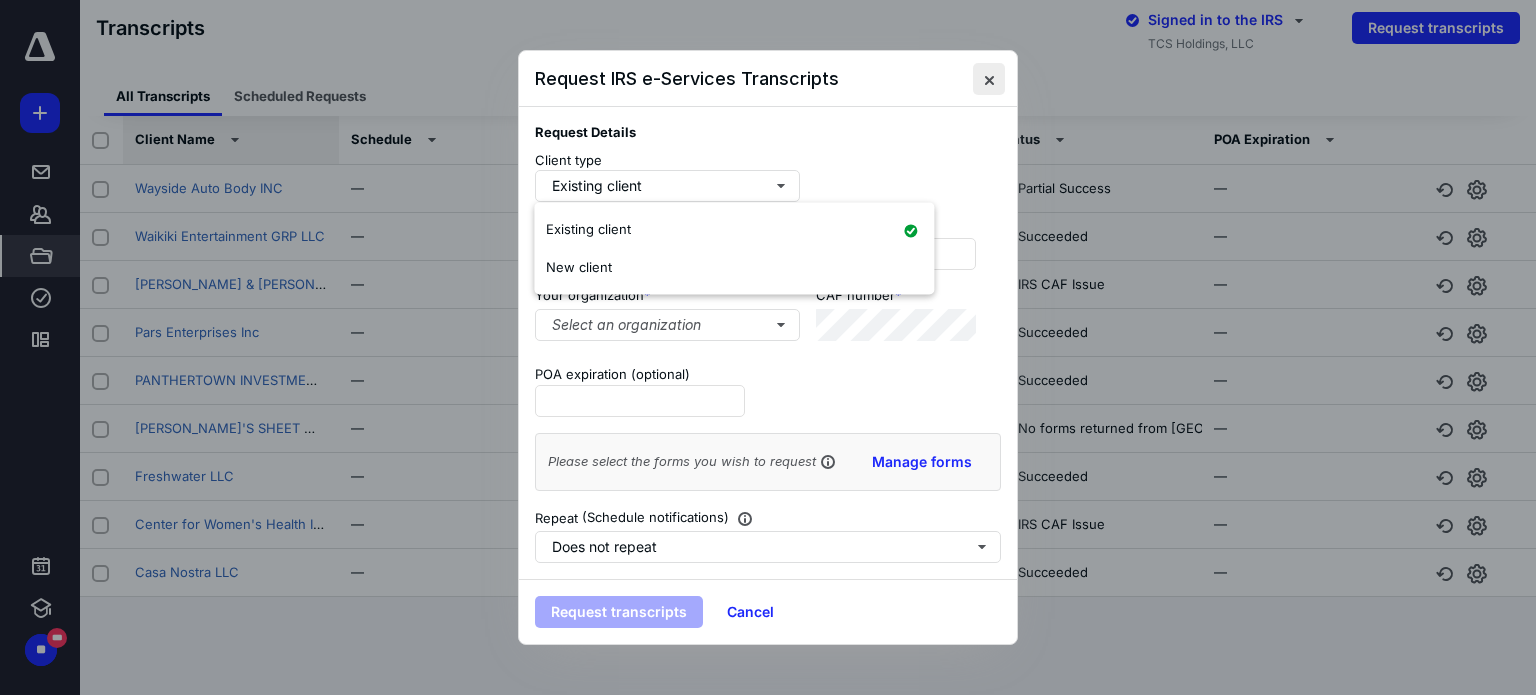 click at bounding box center (989, 79) 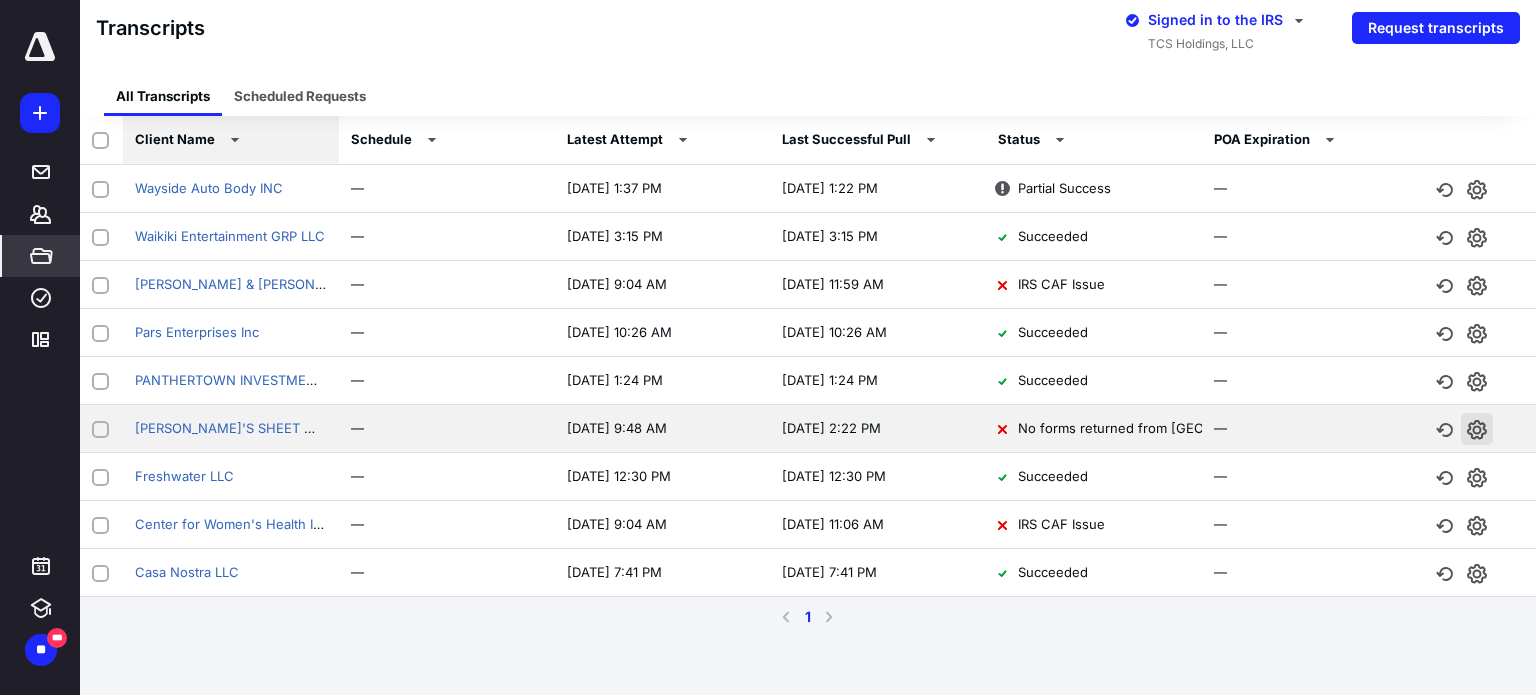 click at bounding box center (1477, 429) 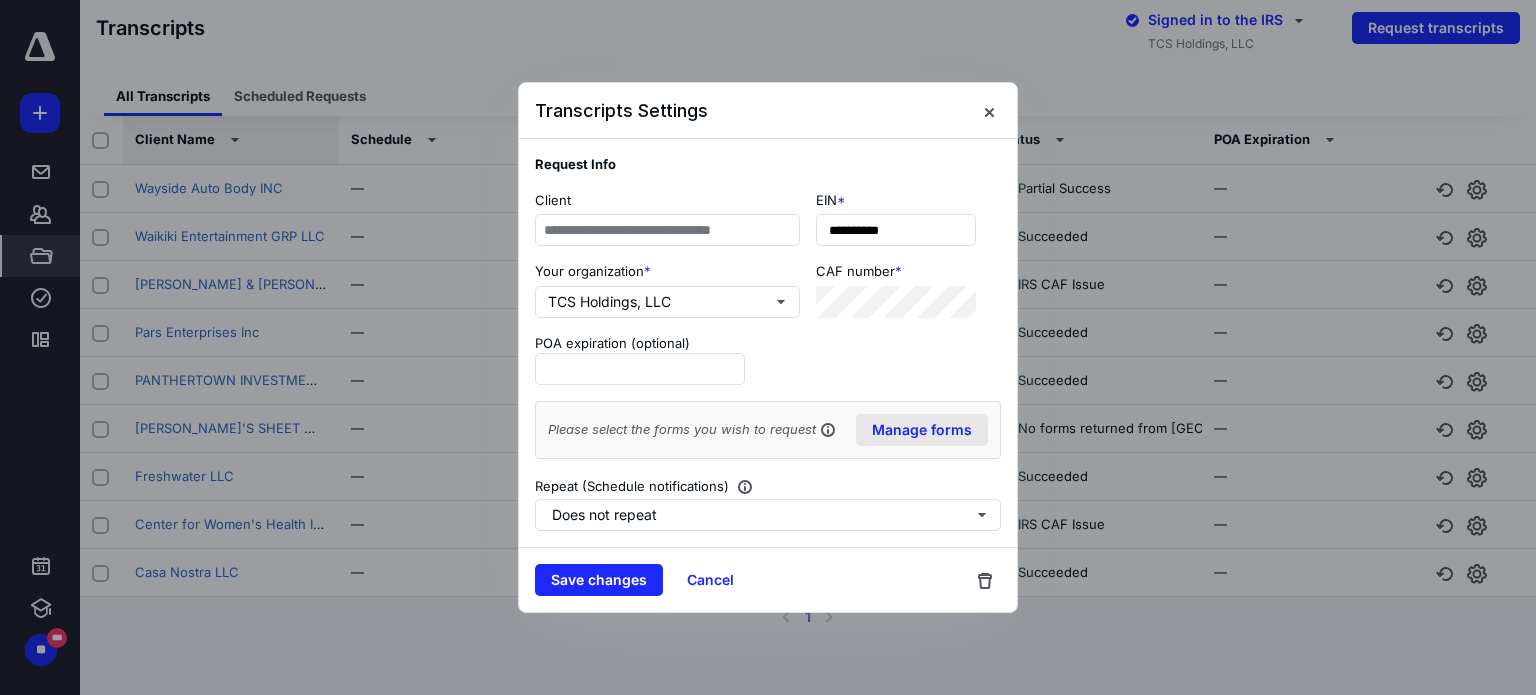 click on "Manage forms" at bounding box center [922, 430] 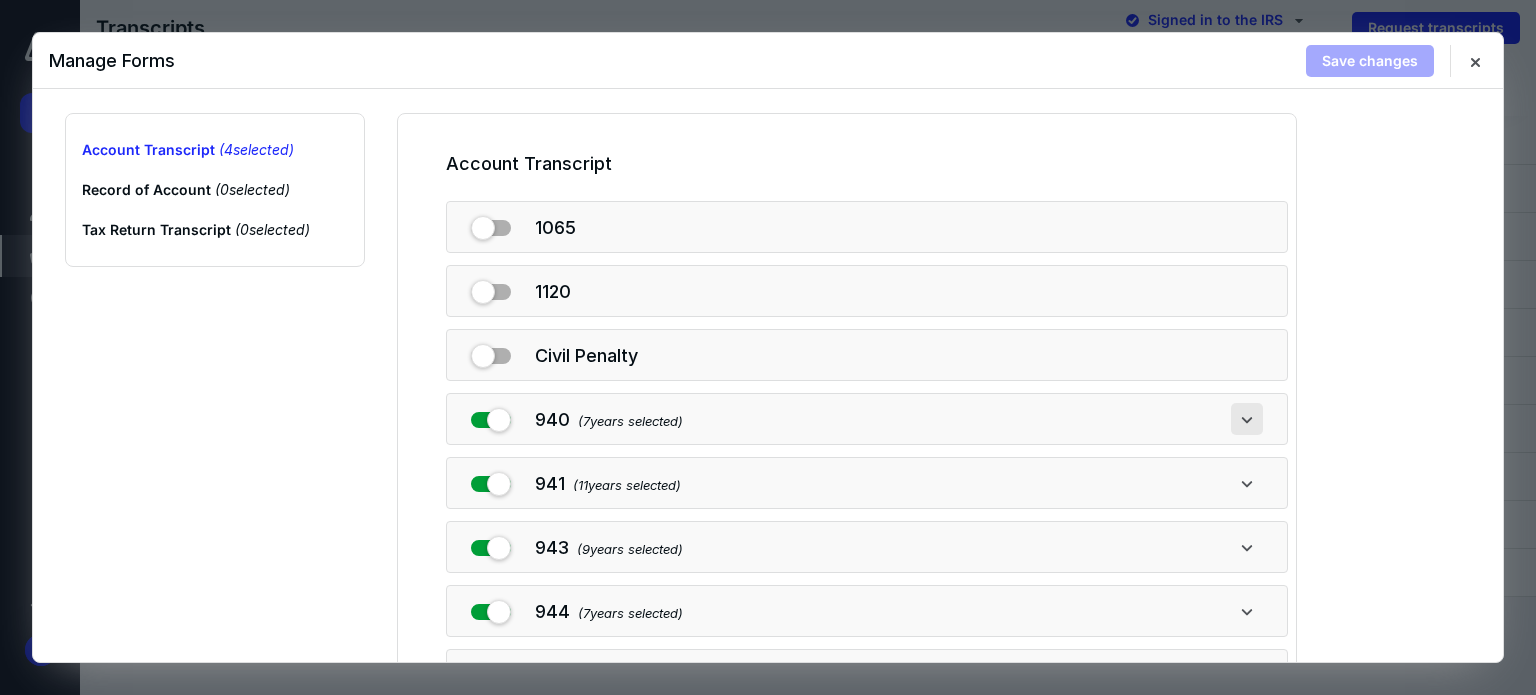 click at bounding box center [1247, 419] 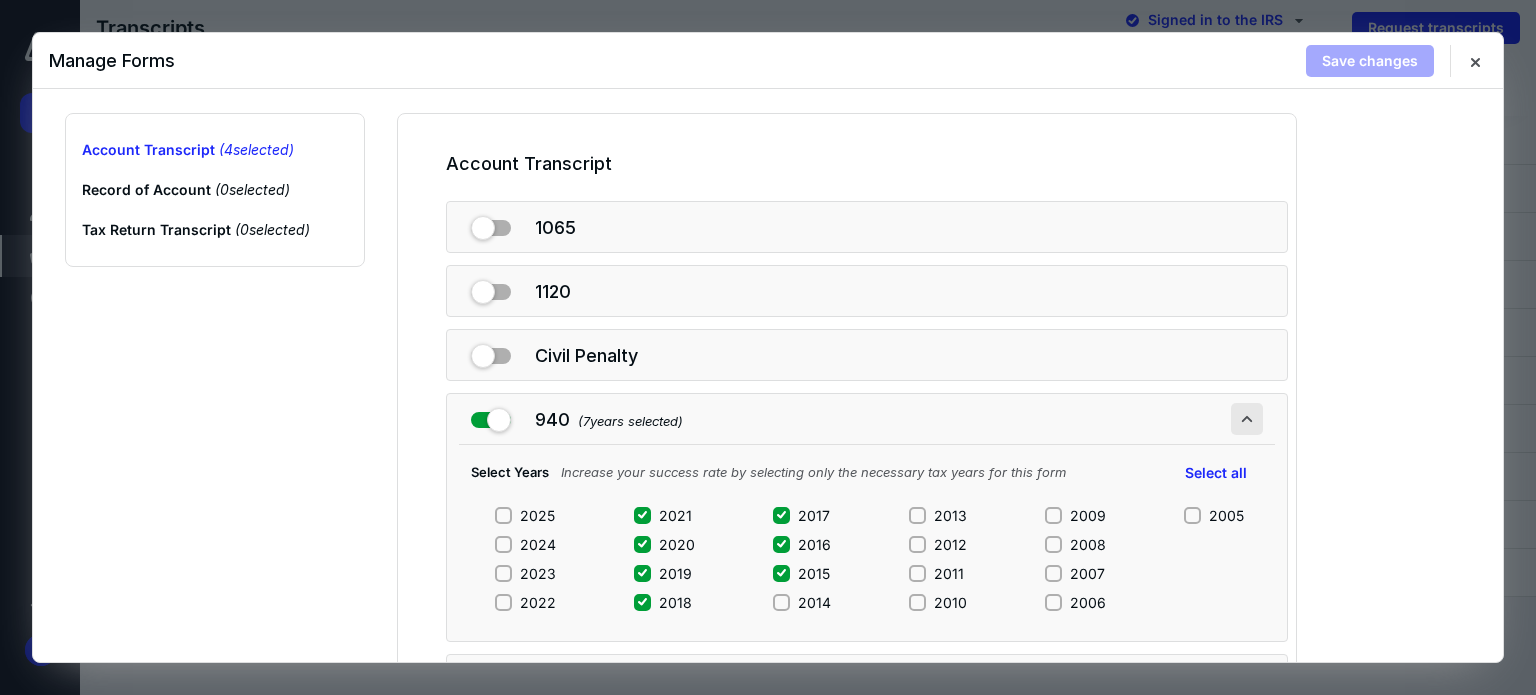 click at bounding box center (1247, 419) 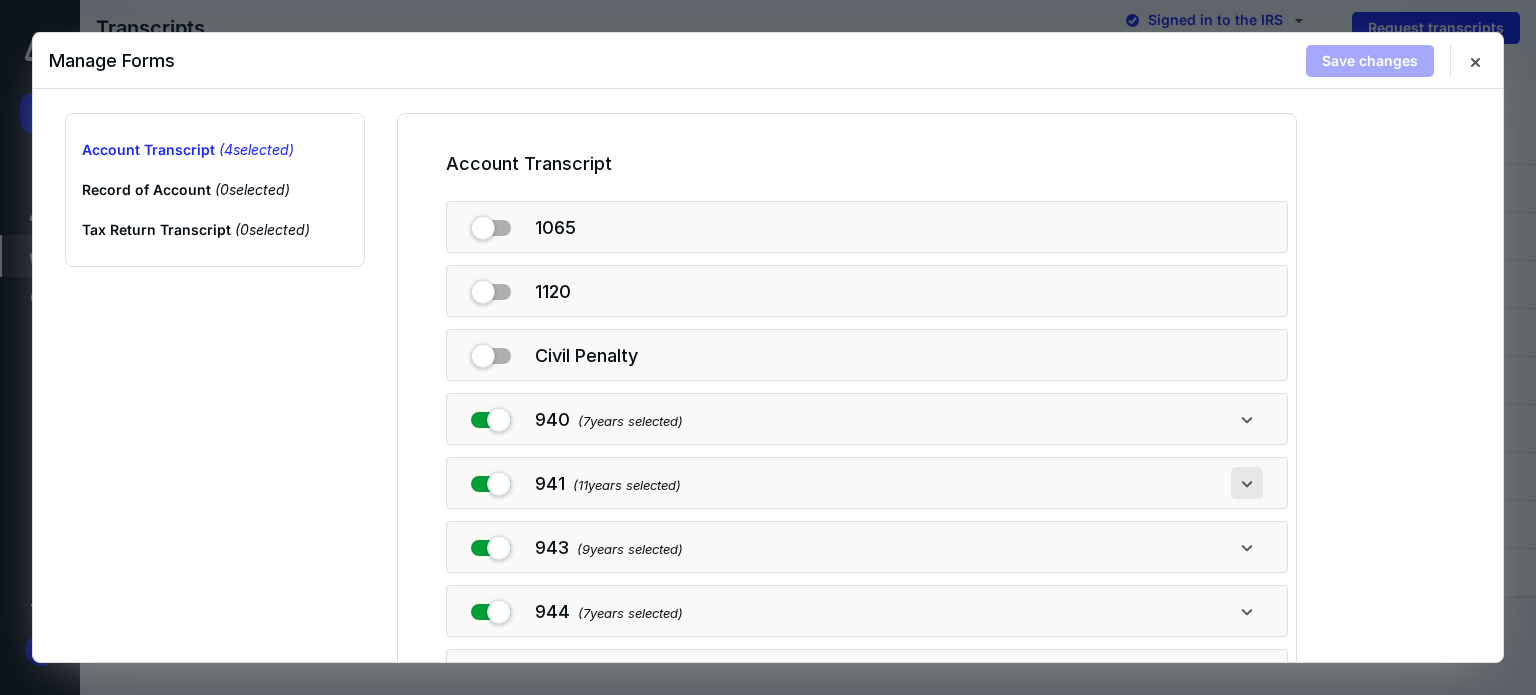click at bounding box center (1247, 483) 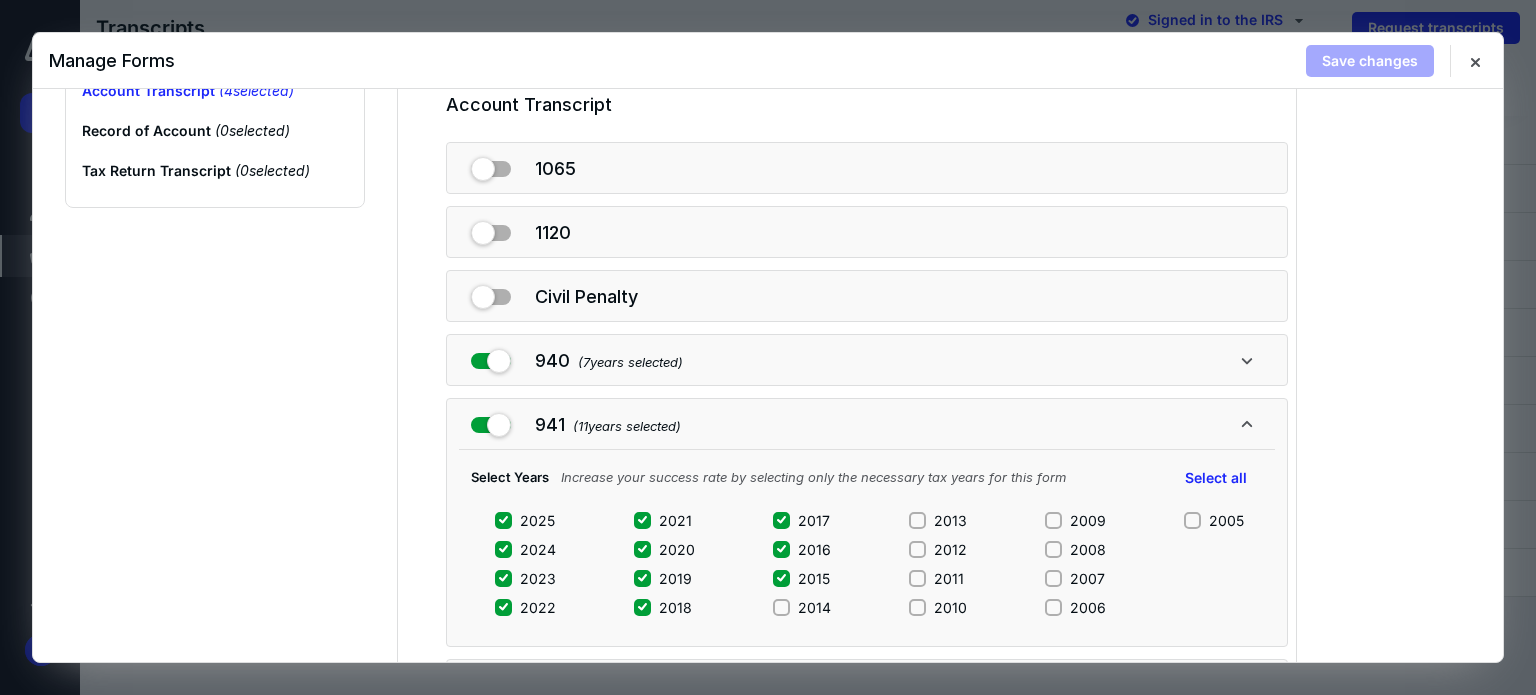 scroll, scrollTop: 200, scrollLeft: 0, axis: vertical 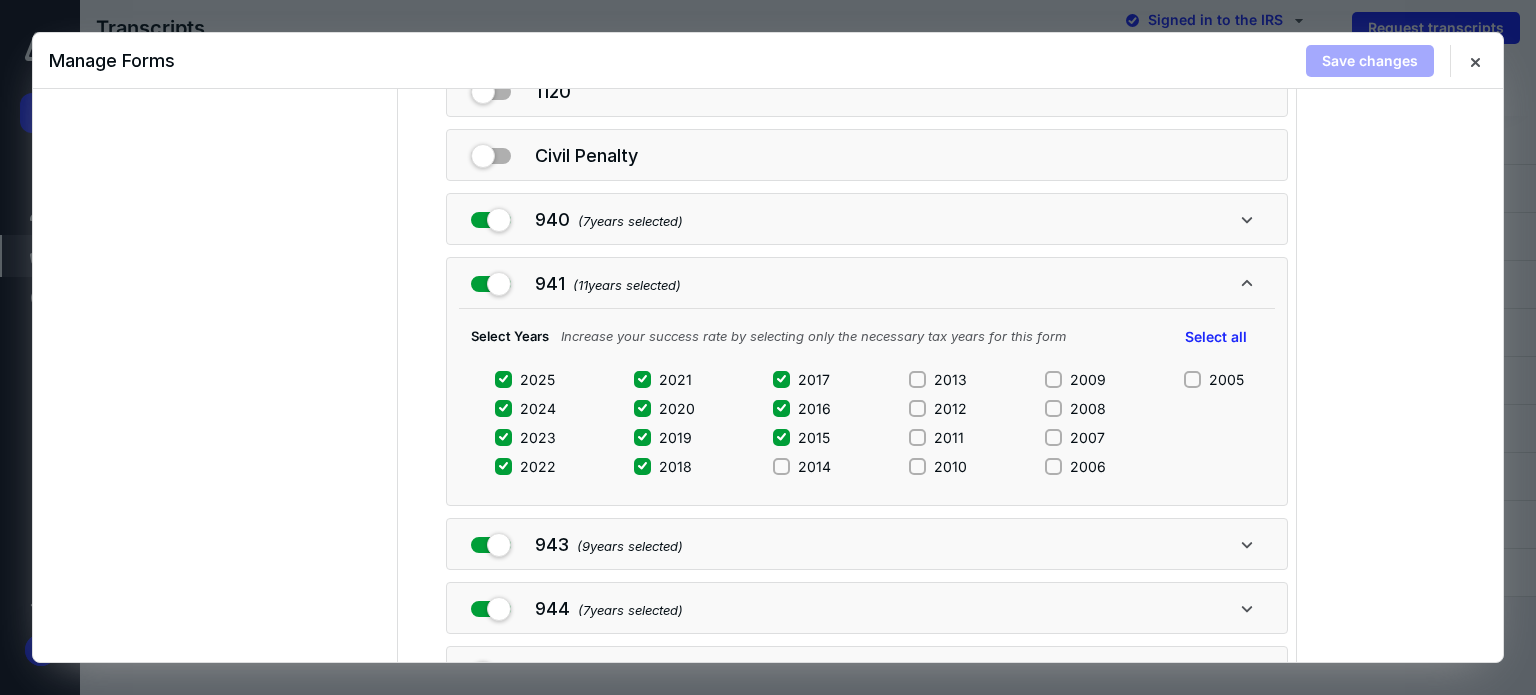 click on "2025" at bounding box center [537, 379] 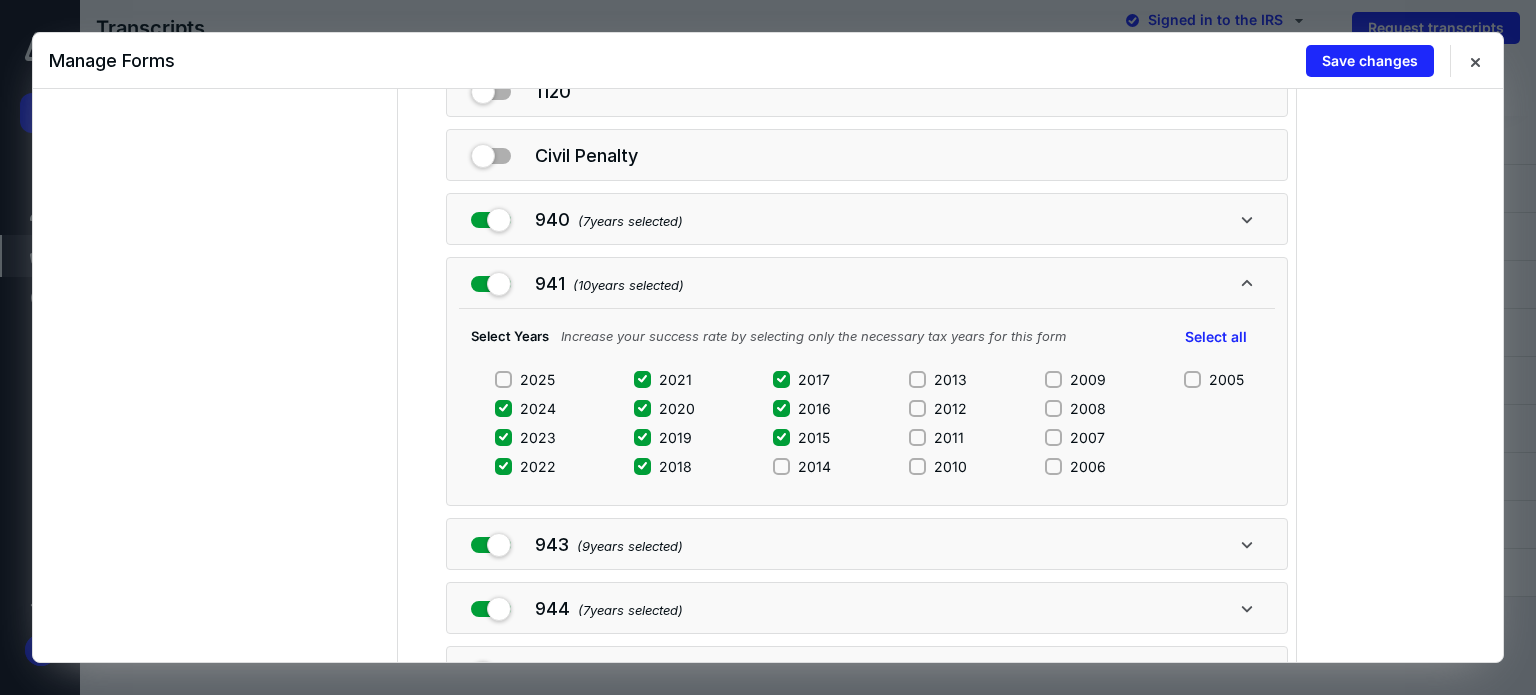 click on "2024" at bounding box center [538, 408] 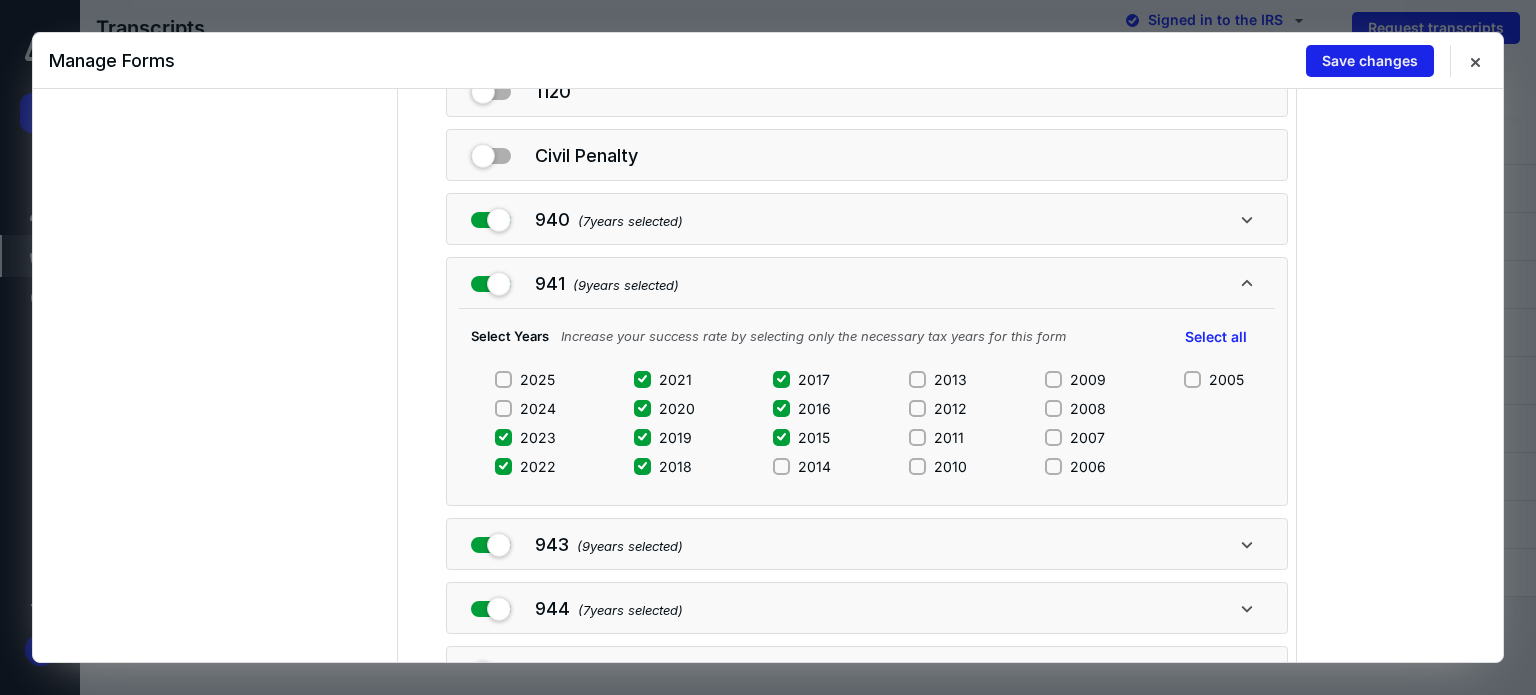 click on "Save changes" at bounding box center (1370, 61) 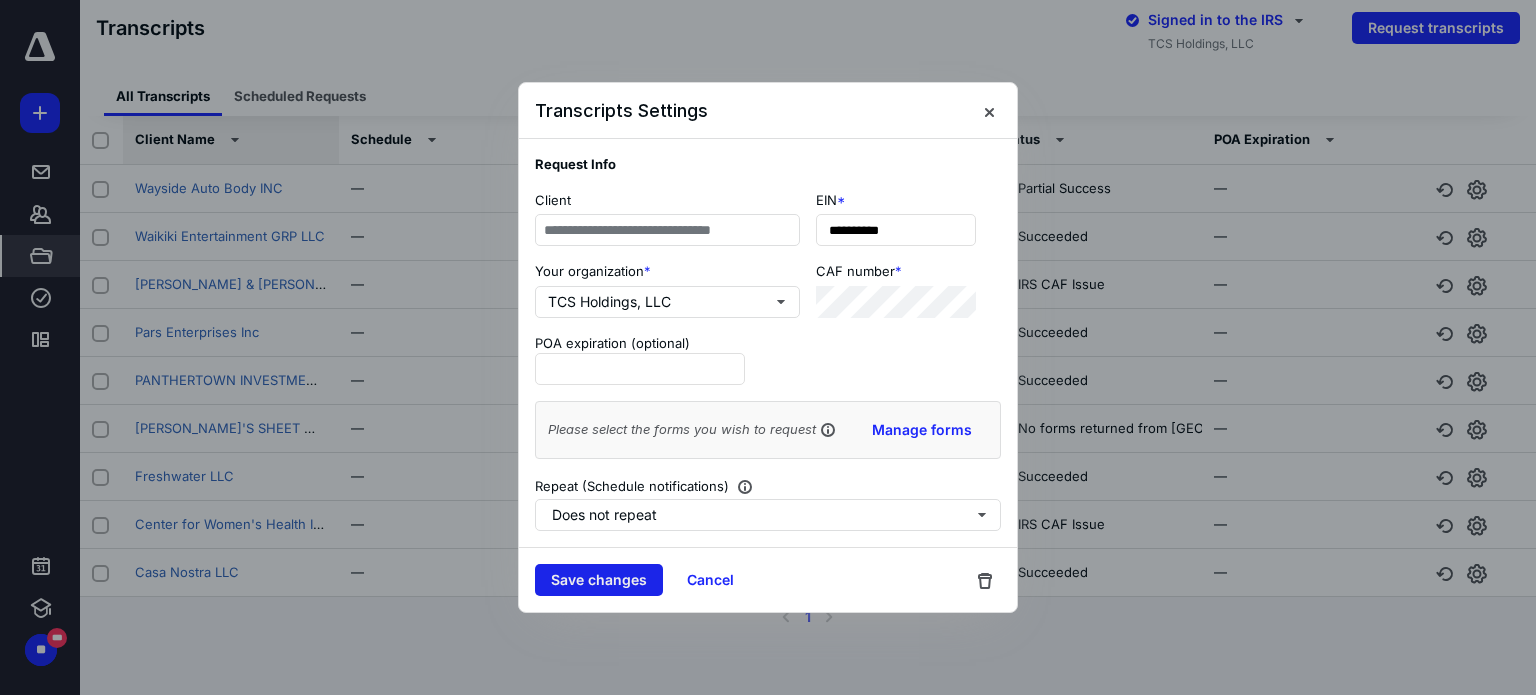 click on "Save changes" at bounding box center (599, 580) 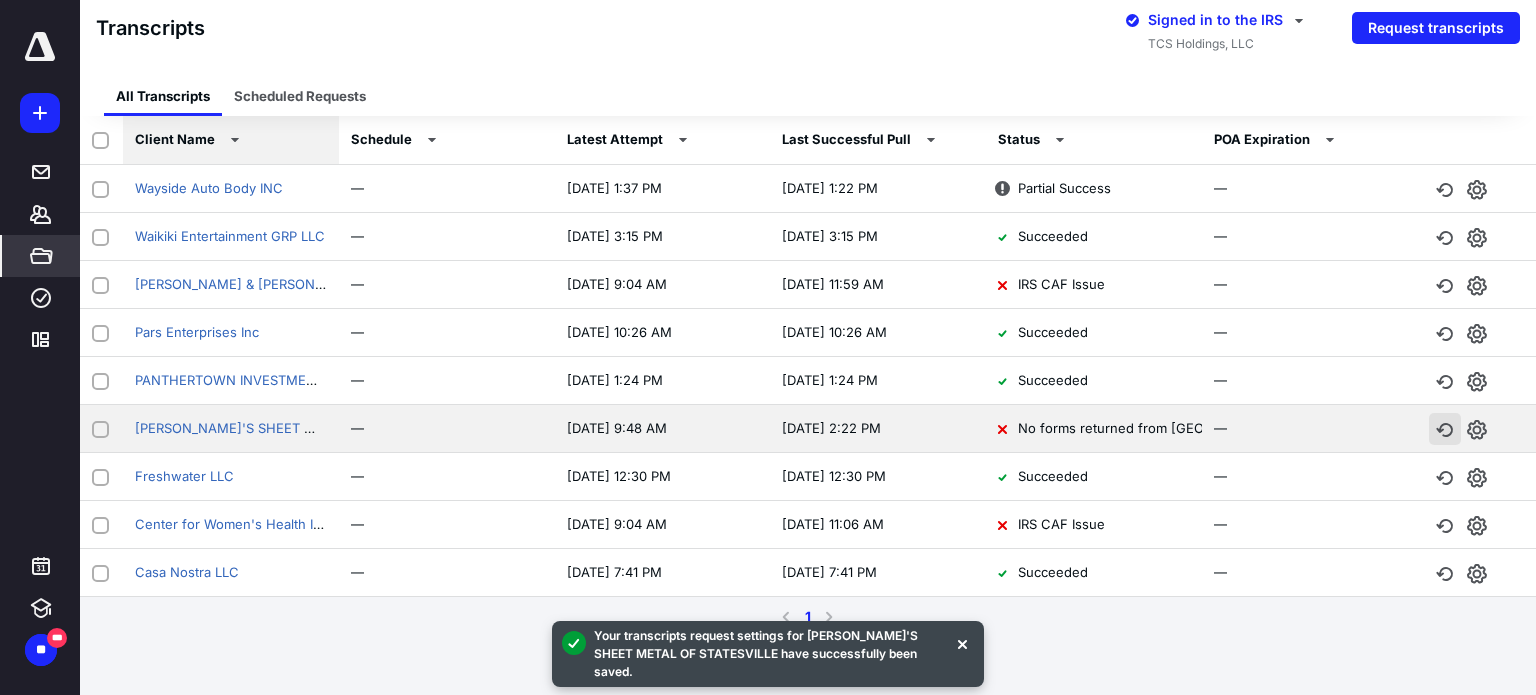 click at bounding box center (1445, 429) 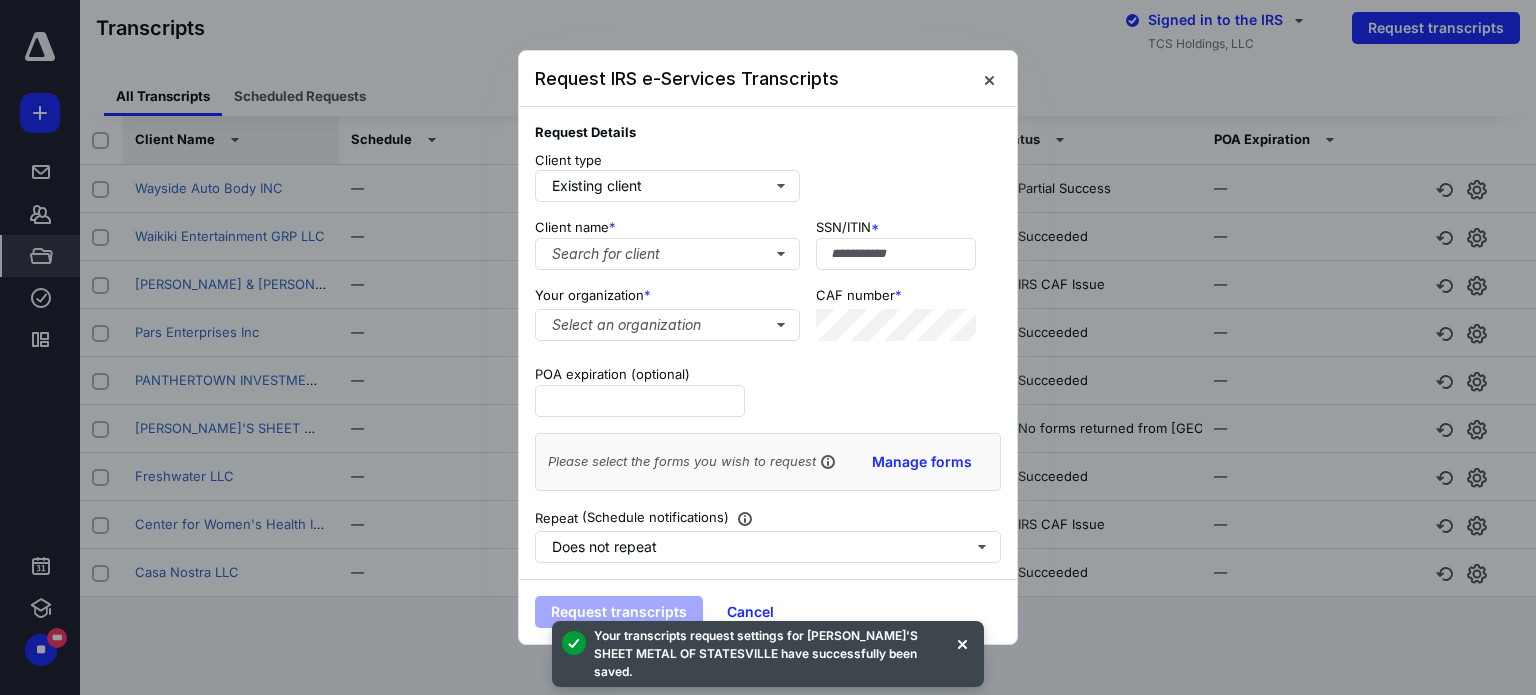 click on "Request transcripts" at bounding box center [619, 612] 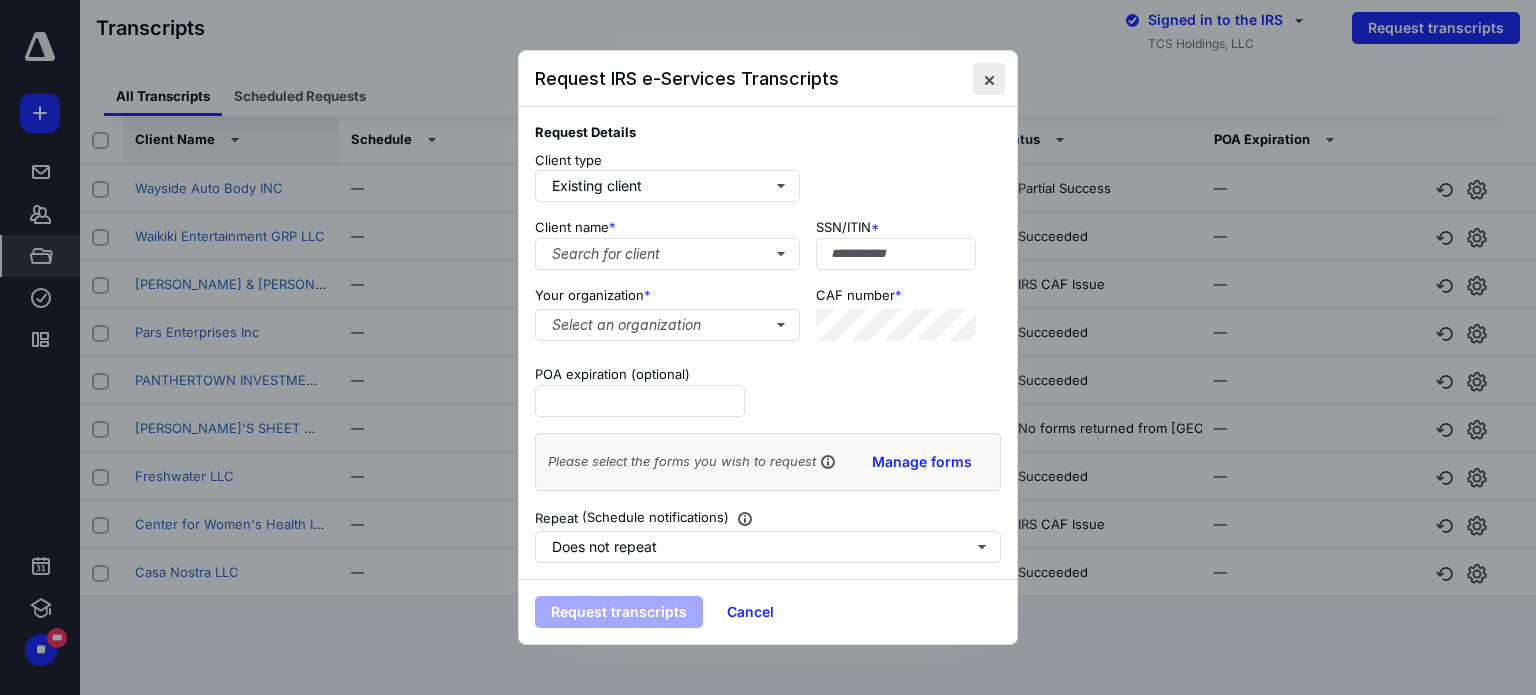 click at bounding box center (989, 79) 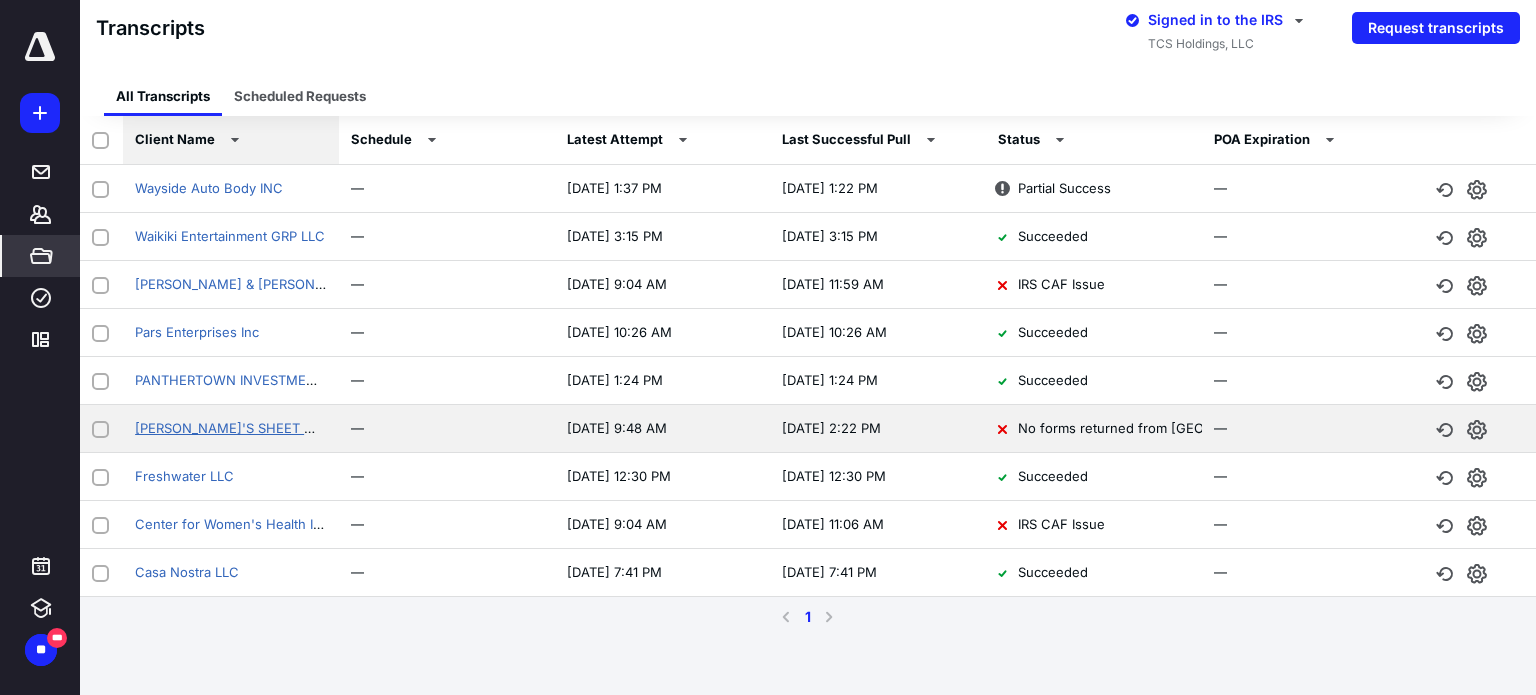 click on "[PERSON_NAME]'S SHEET METAL OF [GEOGRAPHIC_DATA]" at bounding box center [321, 428] 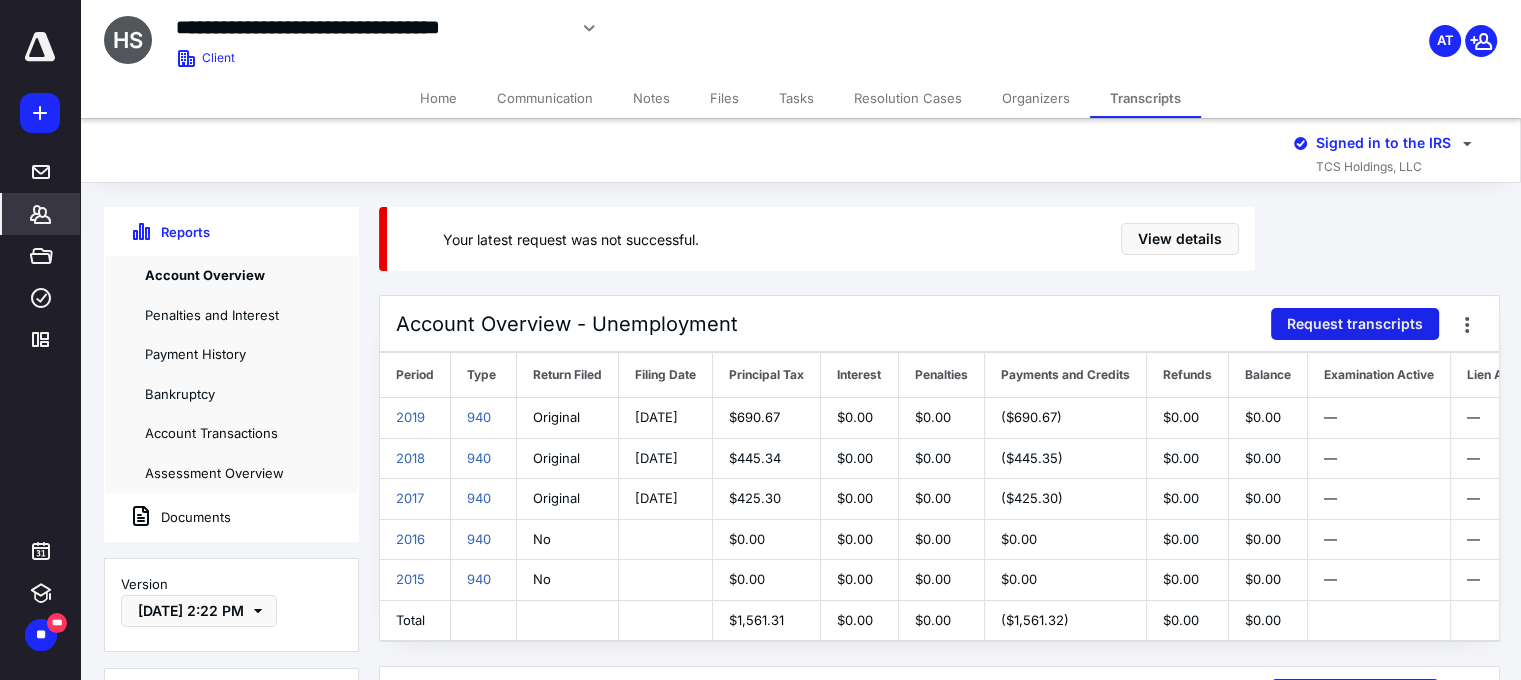 click on "Request transcripts" at bounding box center [1355, 324] 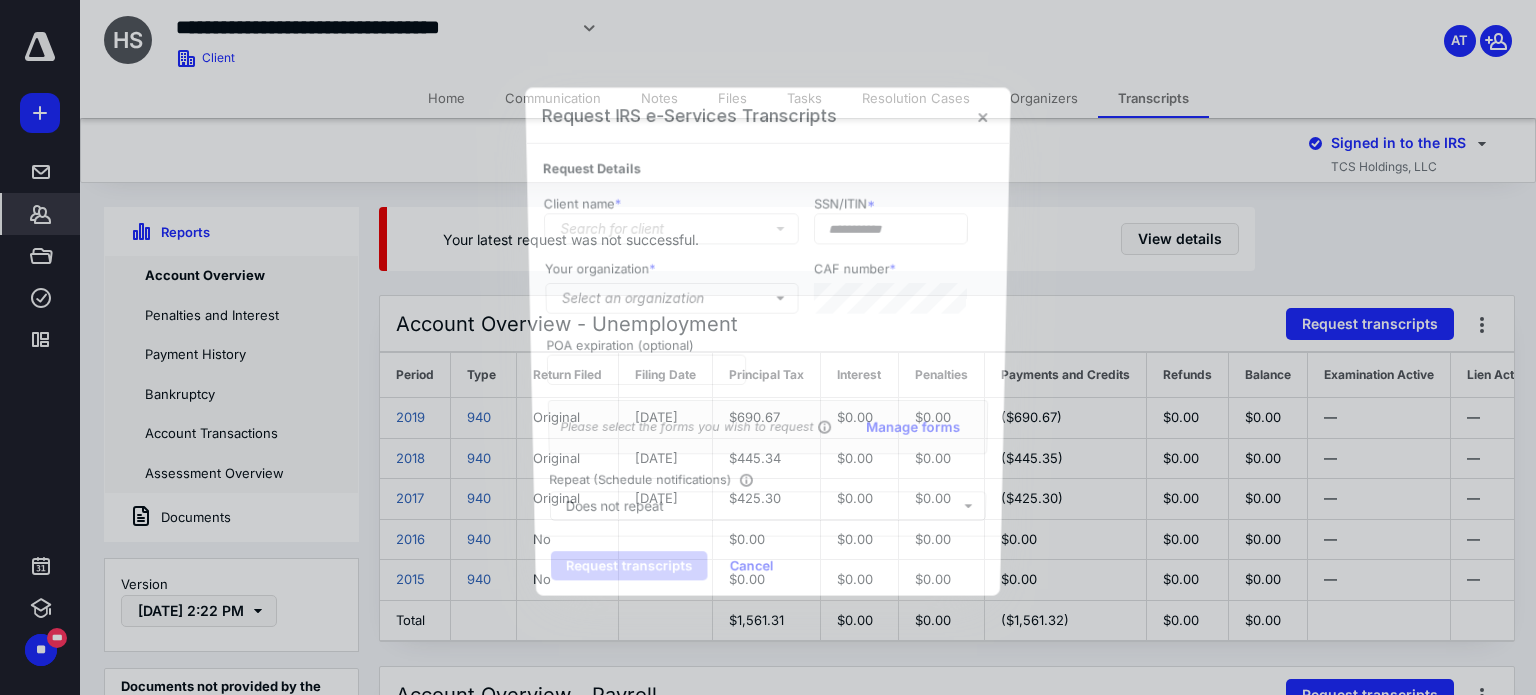 type on "**********" 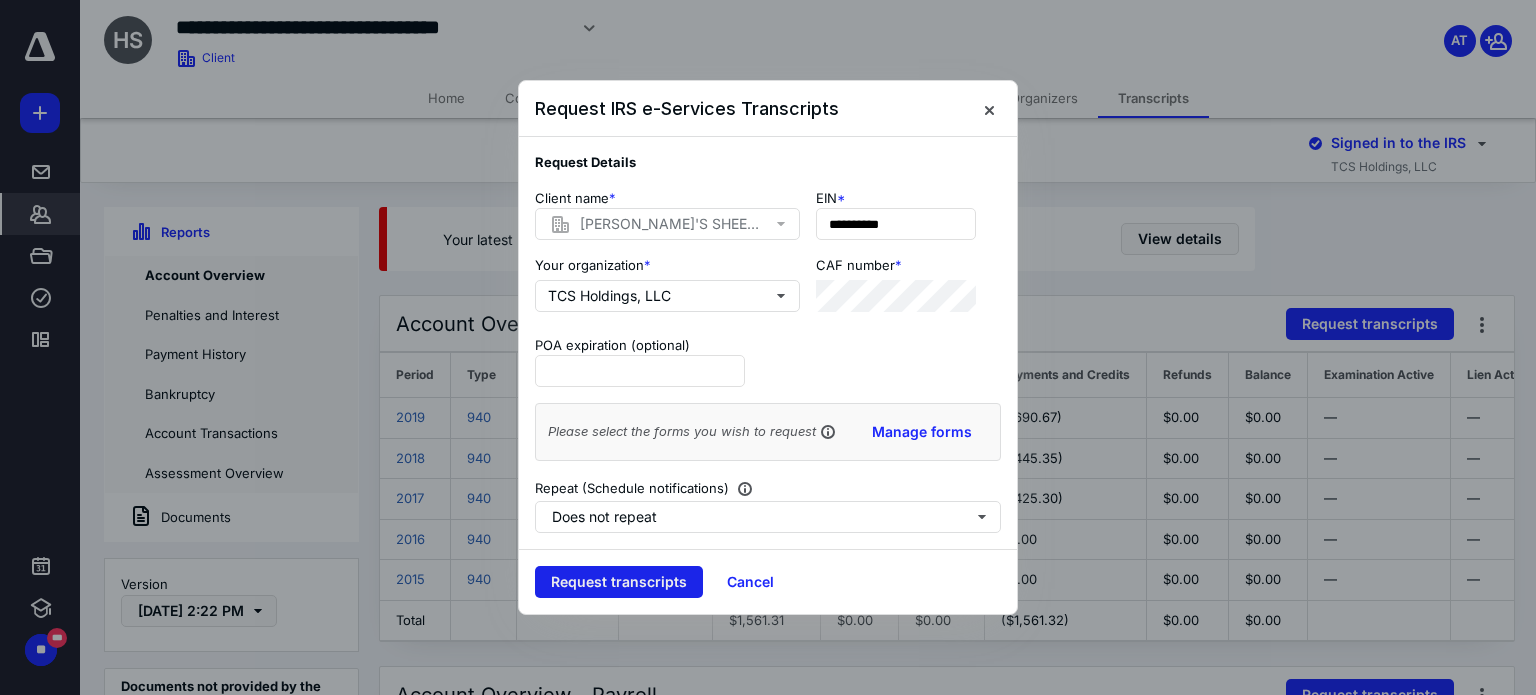 click on "Request transcripts" at bounding box center (619, 582) 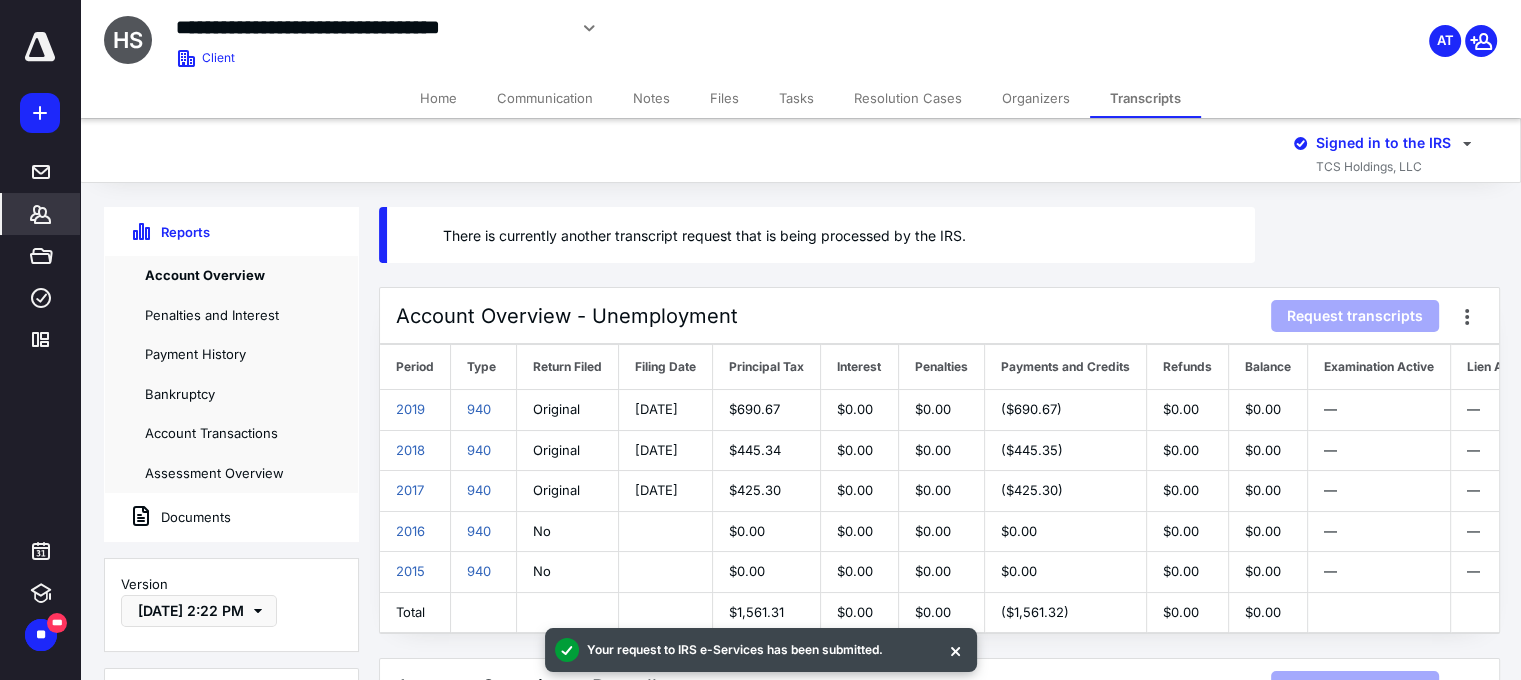 drag, startPoint x: 844, startPoint y: 300, endPoint x: 824, endPoint y: 308, distance: 21.540659 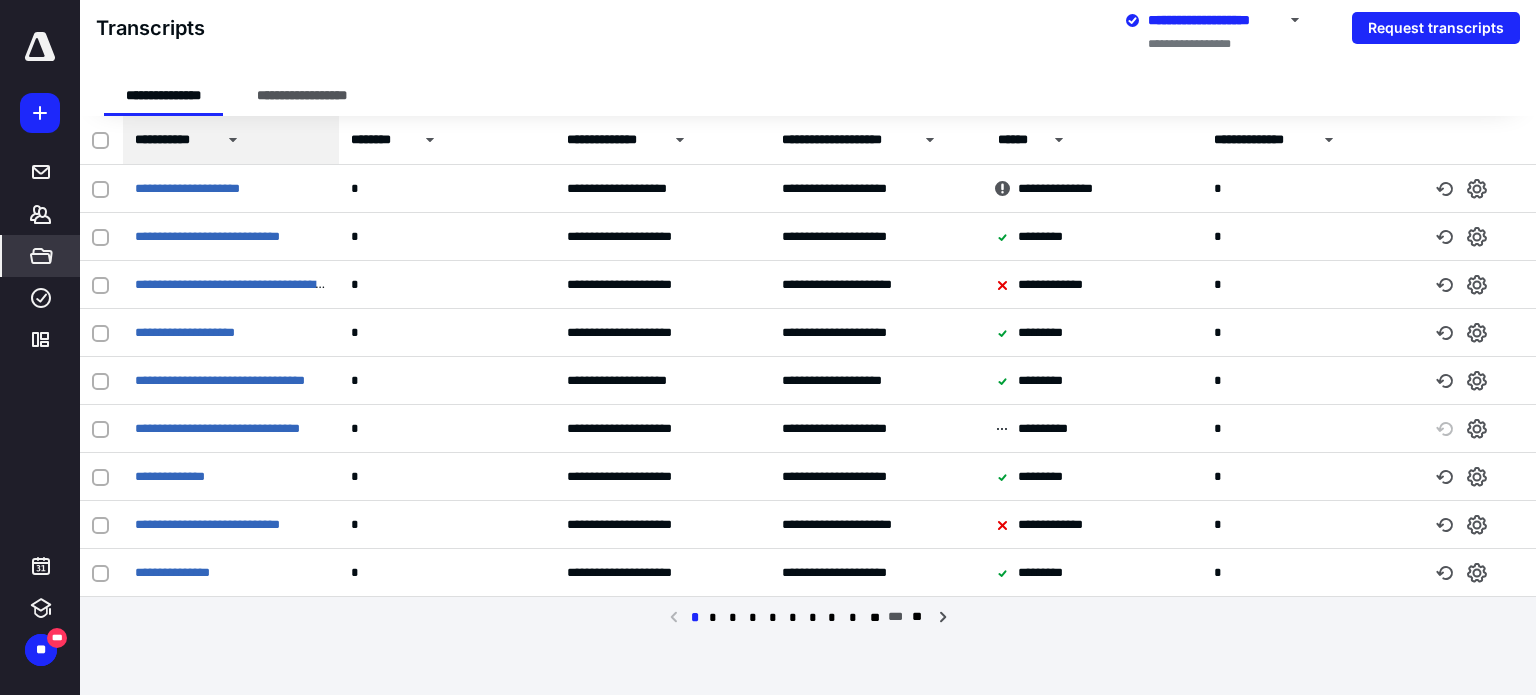 click on "**********" at bounding box center (808, 28) 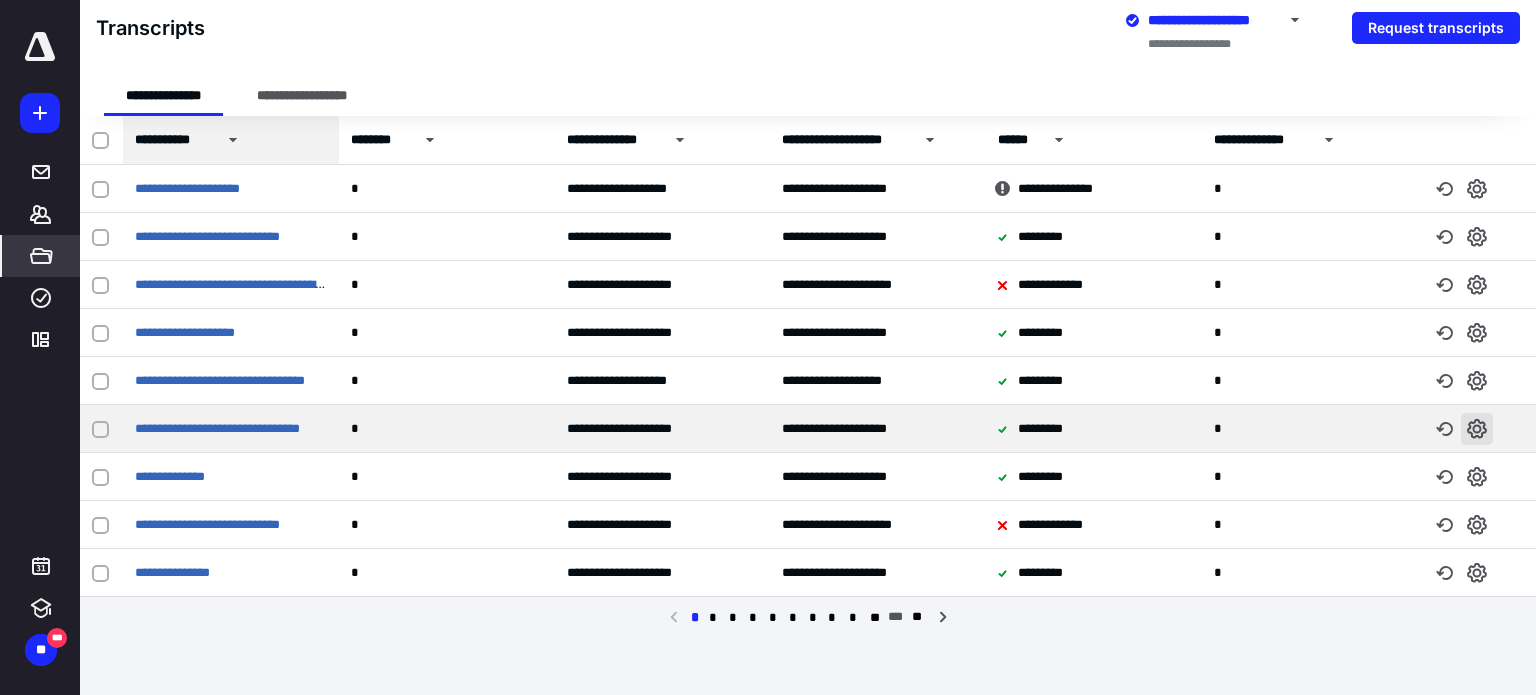 click at bounding box center (1477, 429) 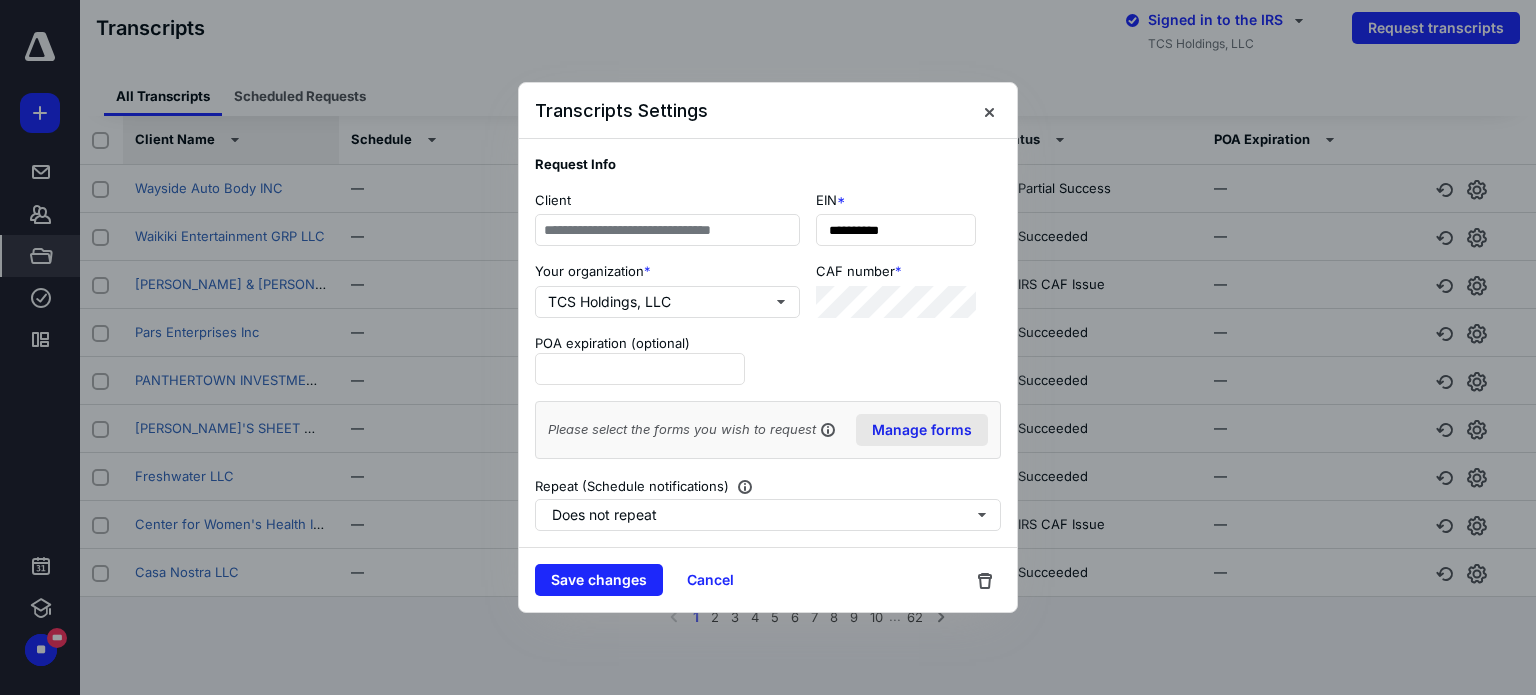 click on "Manage forms" at bounding box center [922, 430] 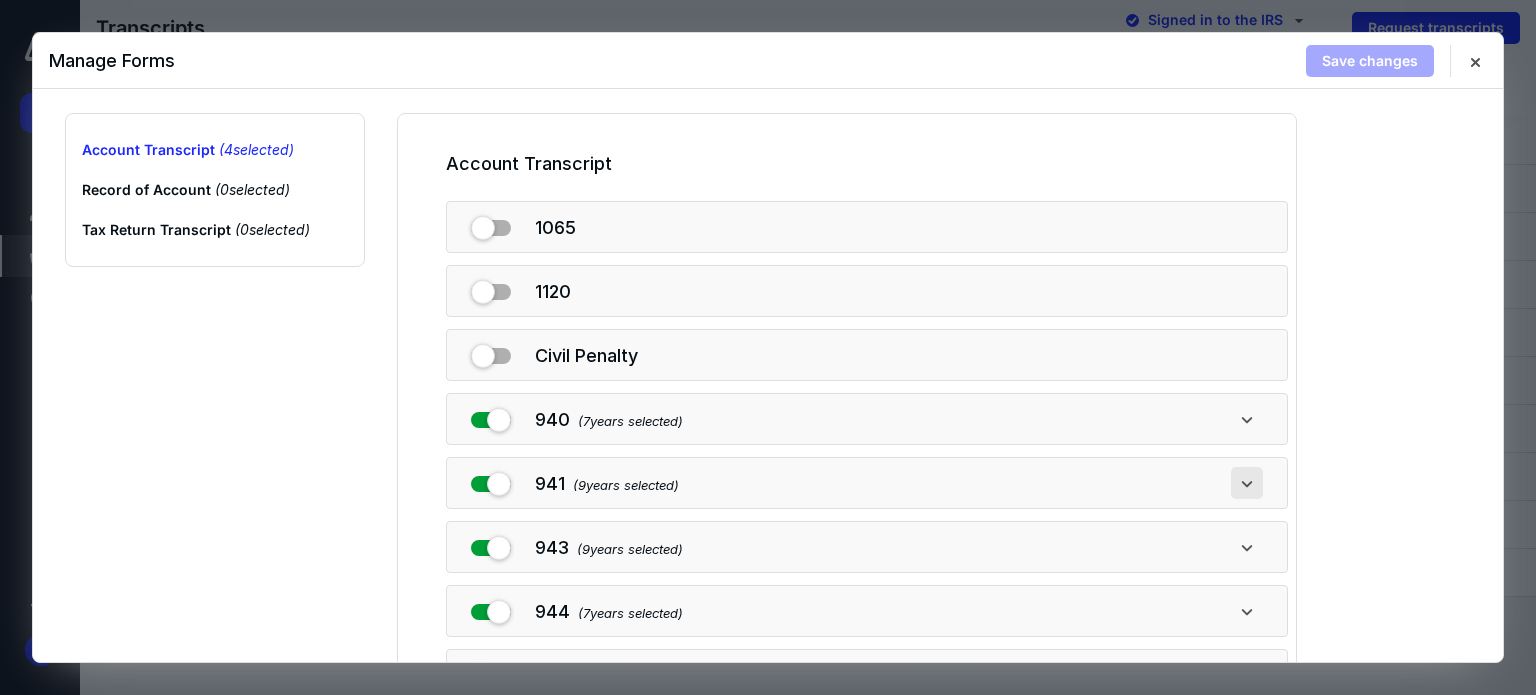 click at bounding box center (1247, 483) 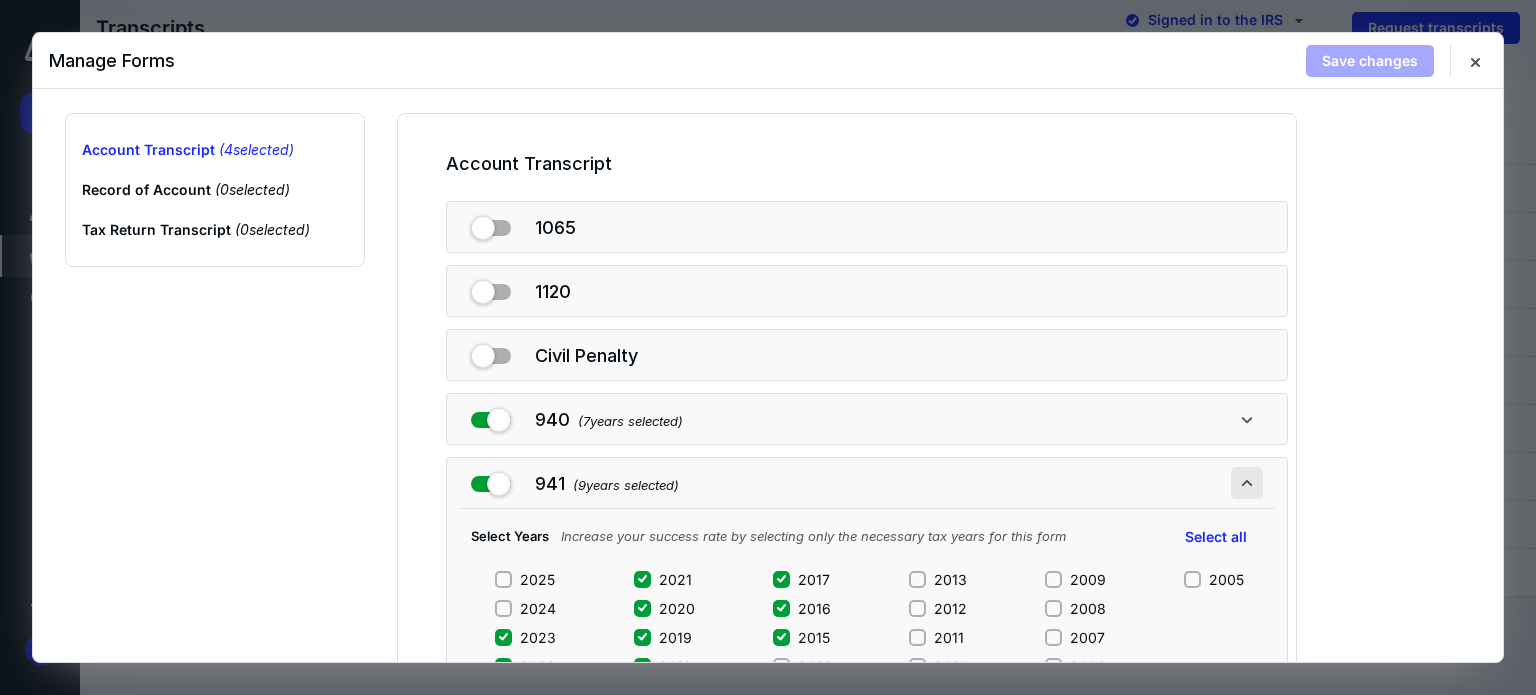 click at bounding box center [1247, 483] 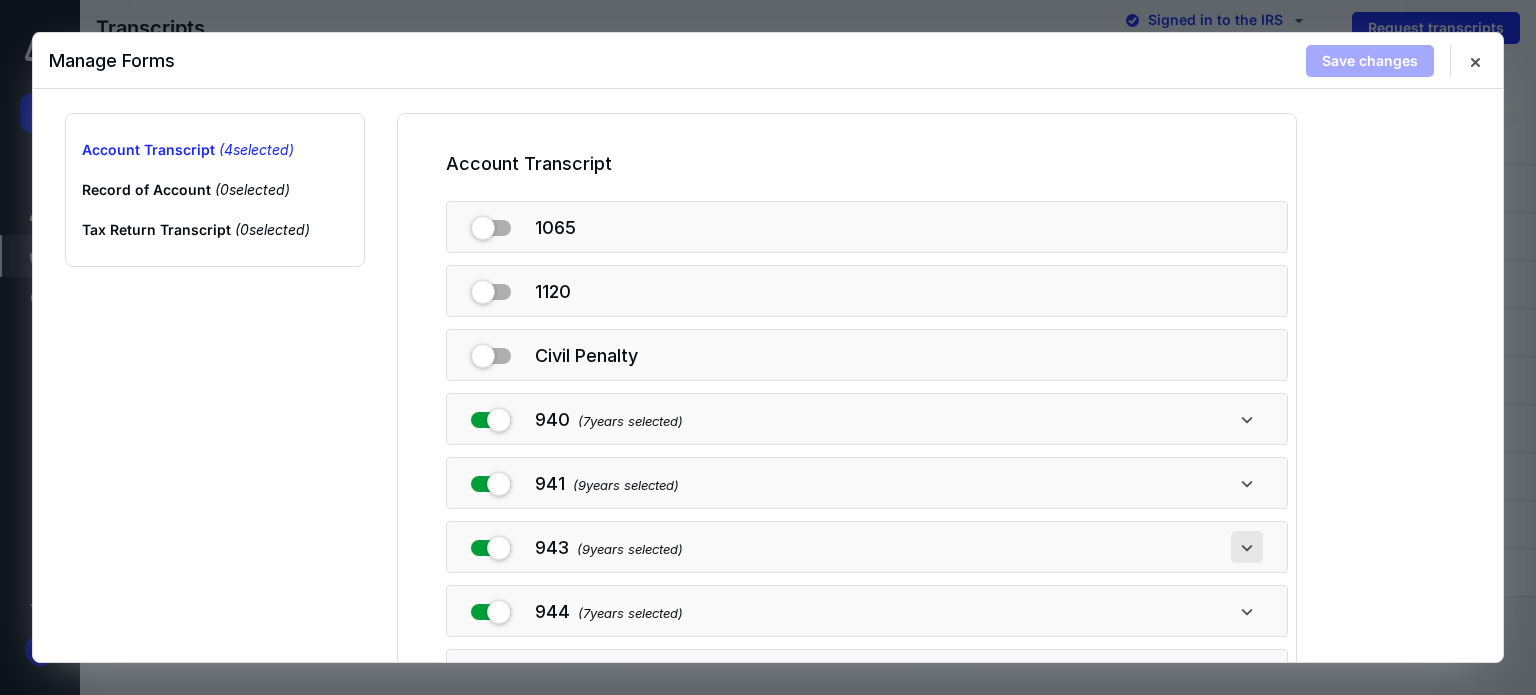click at bounding box center (1247, 547) 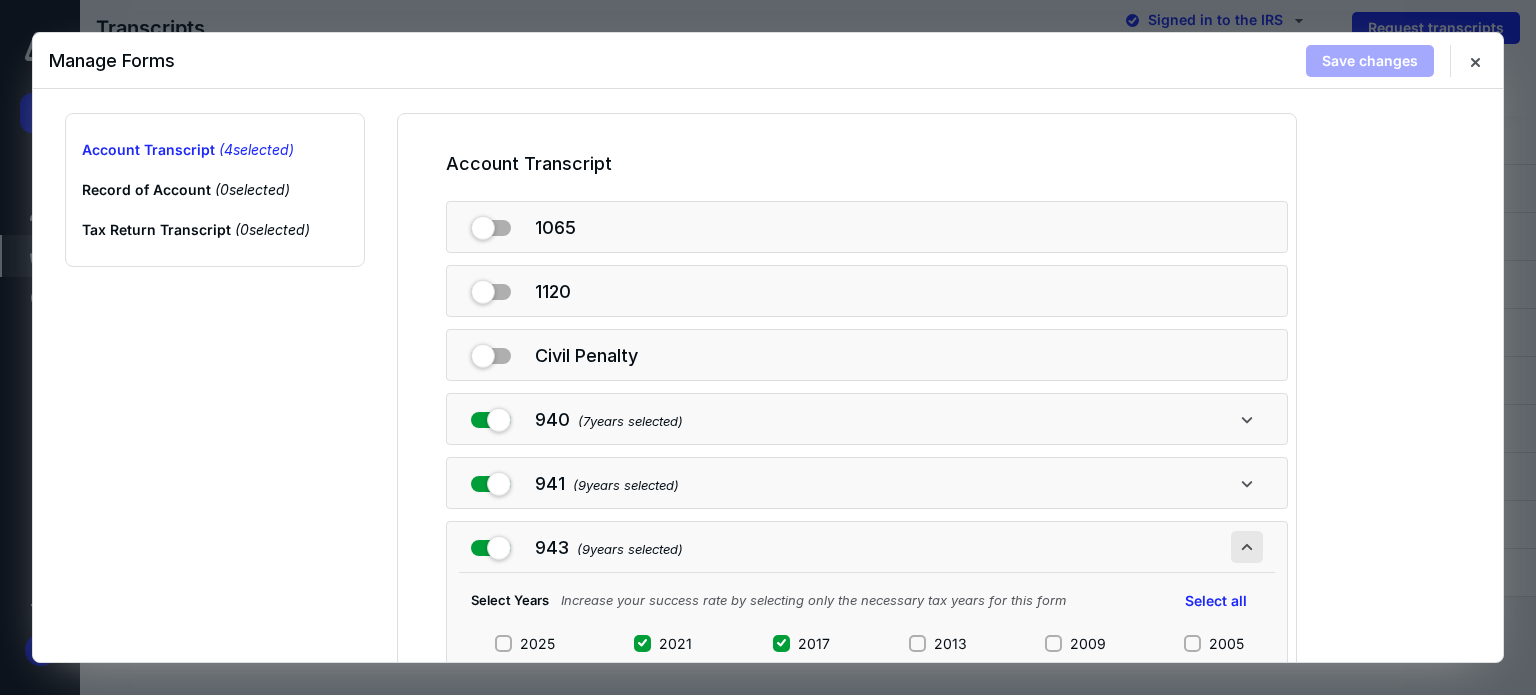 click at bounding box center [1247, 547] 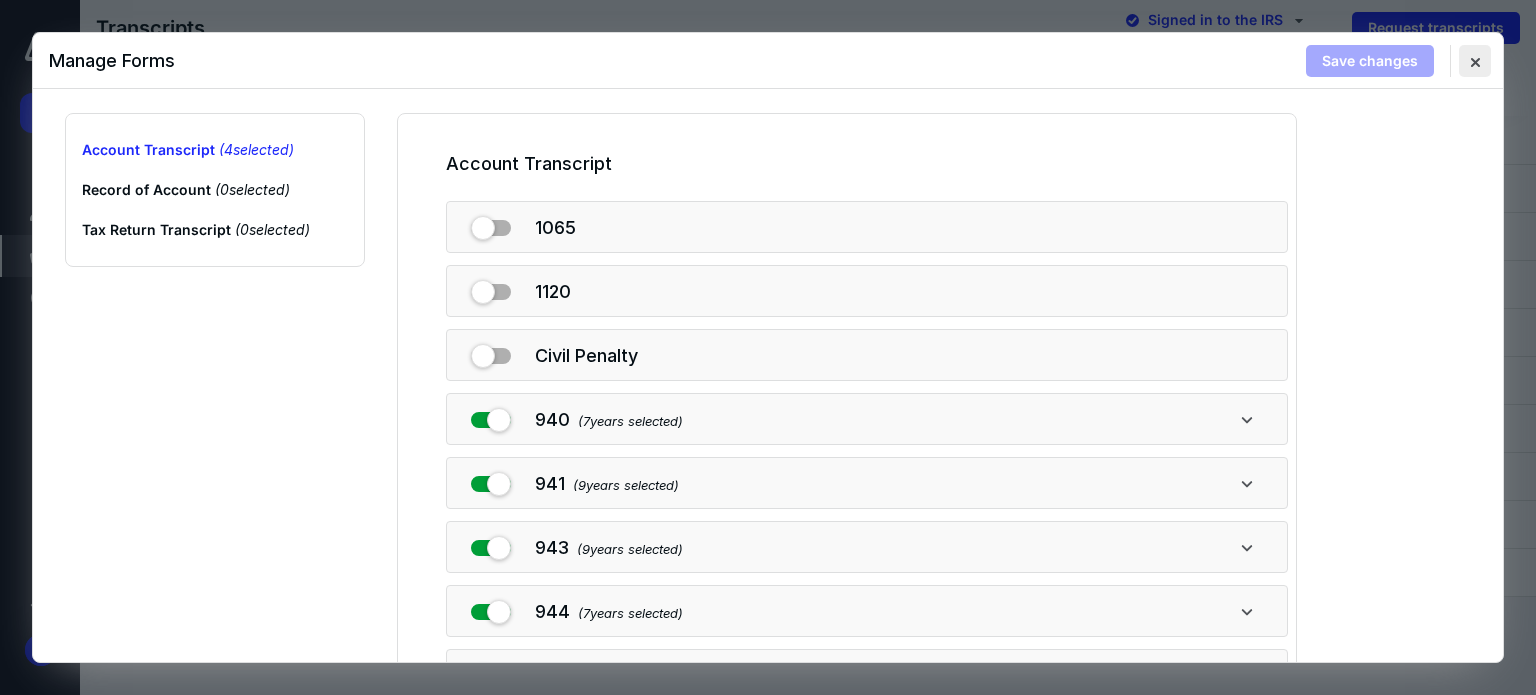 click at bounding box center [1475, 61] 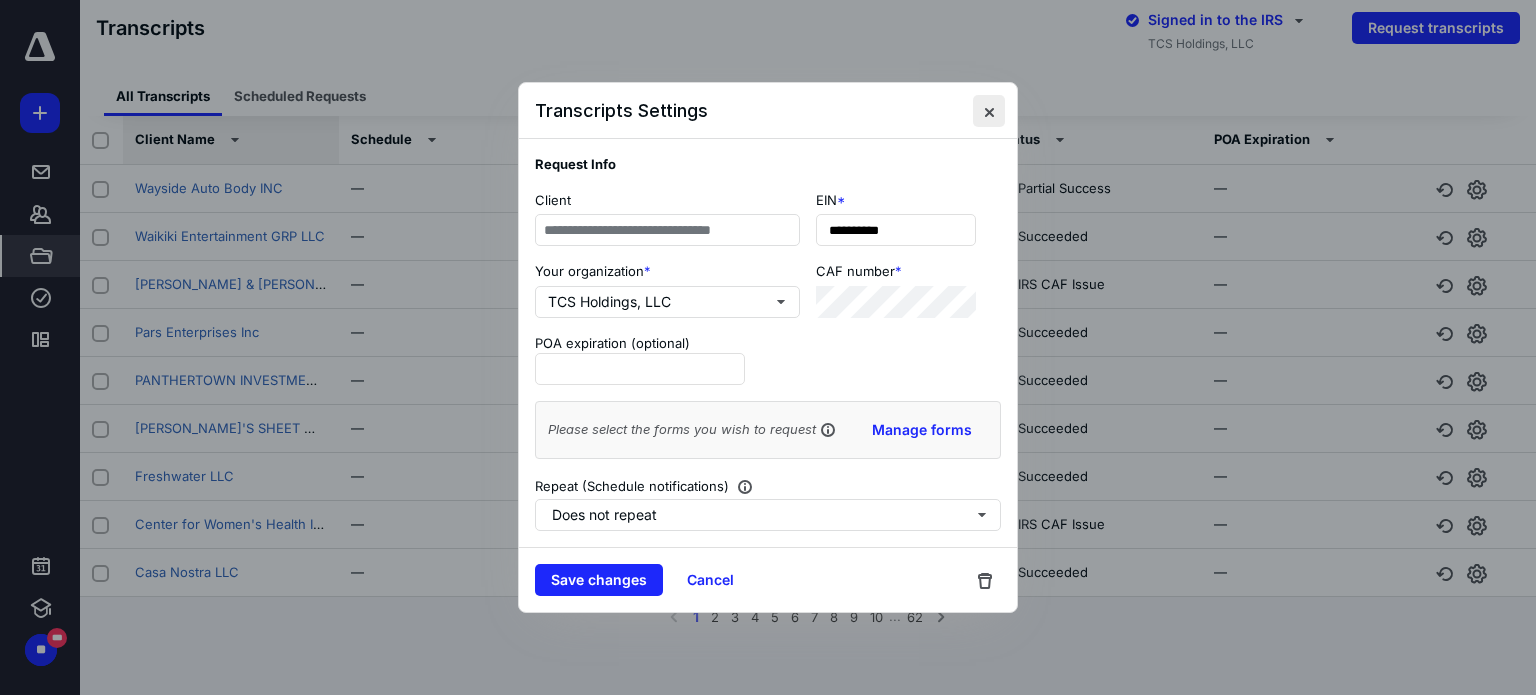 click at bounding box center [989, 111] 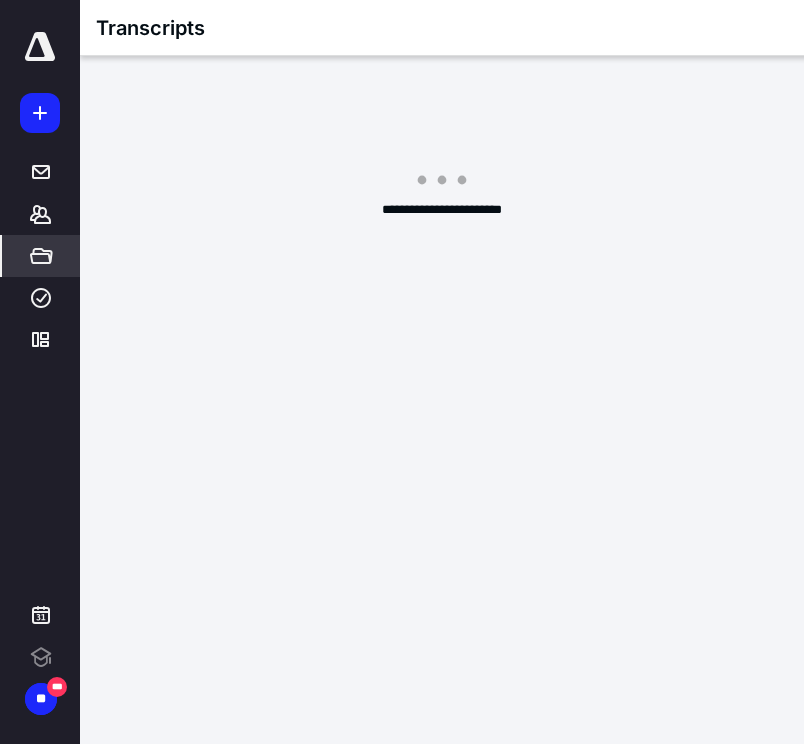 scroll, scrollTop: 0, scrollLeft: 0, axis: both 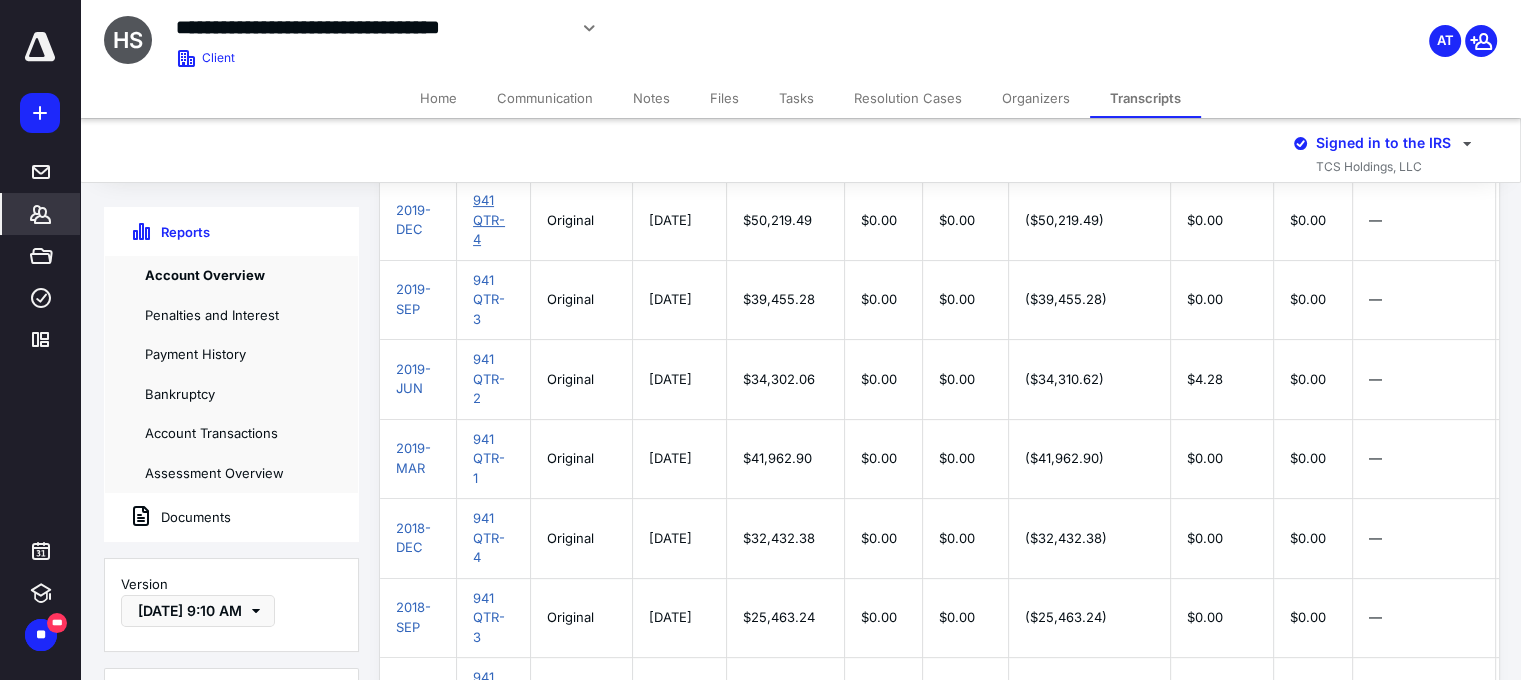 click on "941 QTR-4" at bounding box center (489, 219) 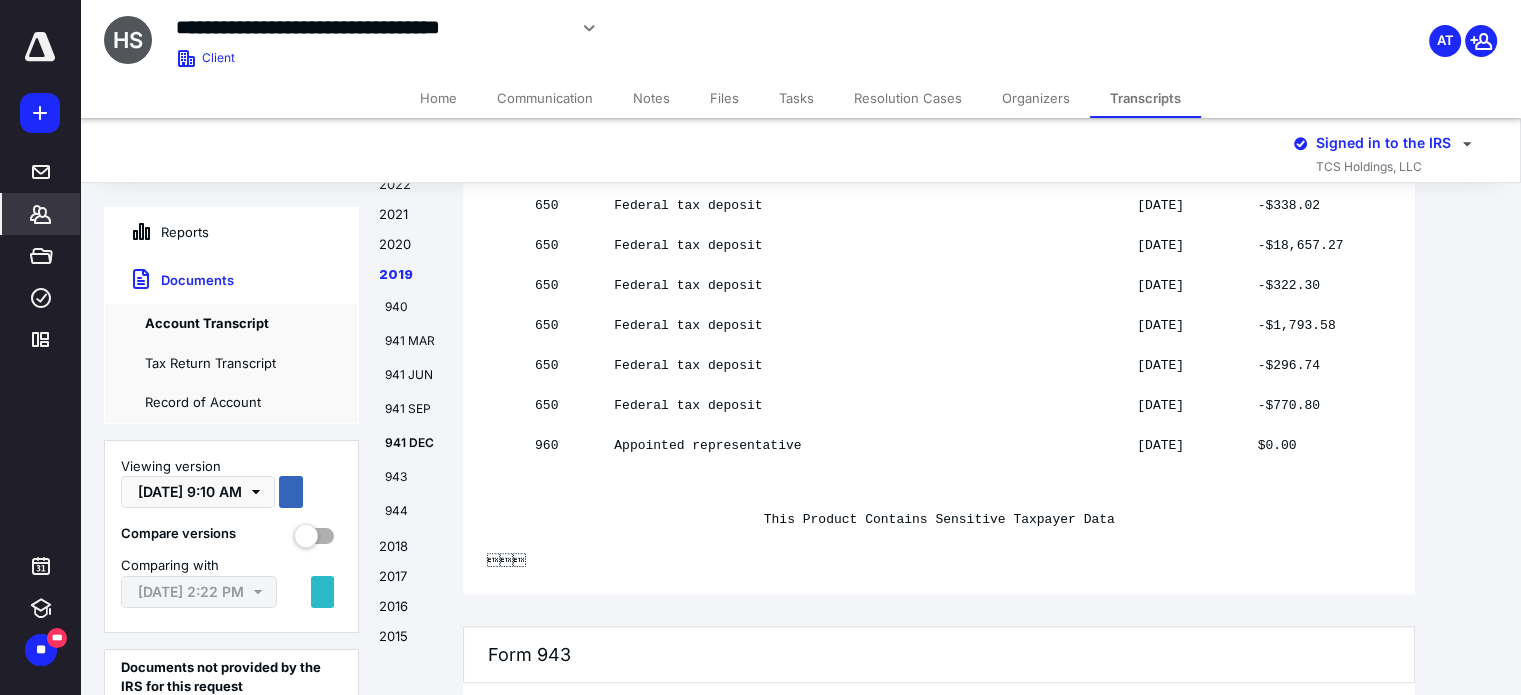 scroll, scrollTop: 17240, scrollLeft: 0, axis: vertical 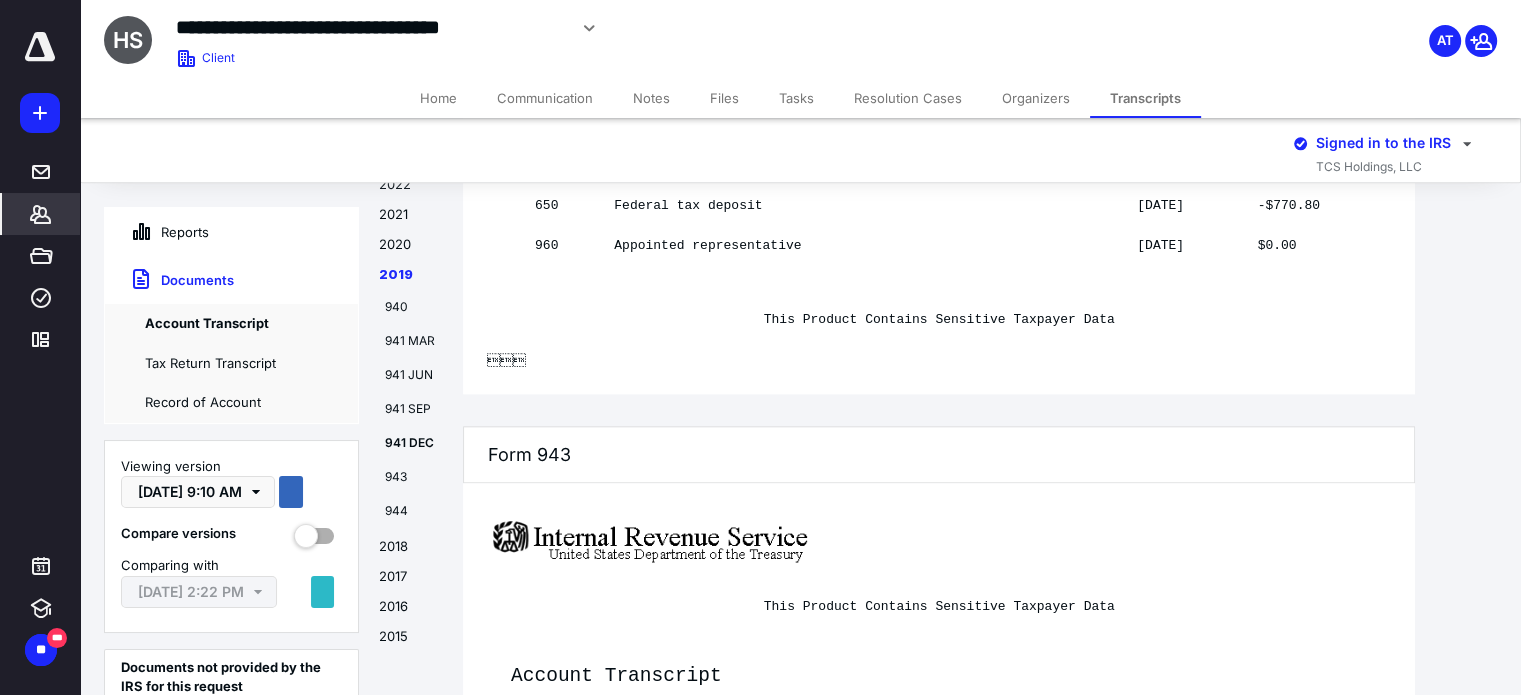 click on "2020" at bounding box center [411, 250] 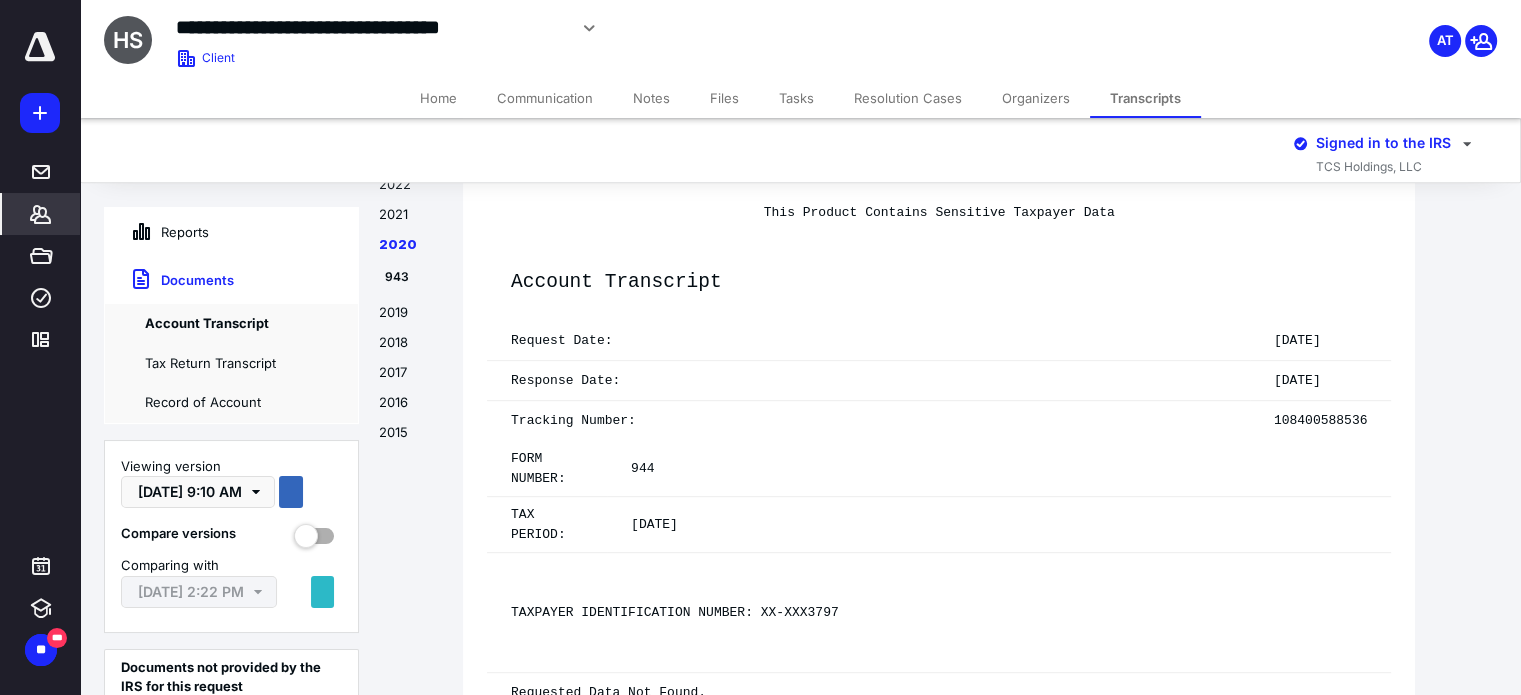 scroll, scrollTop: 2714, scrollLeft: 0, axis: vertical 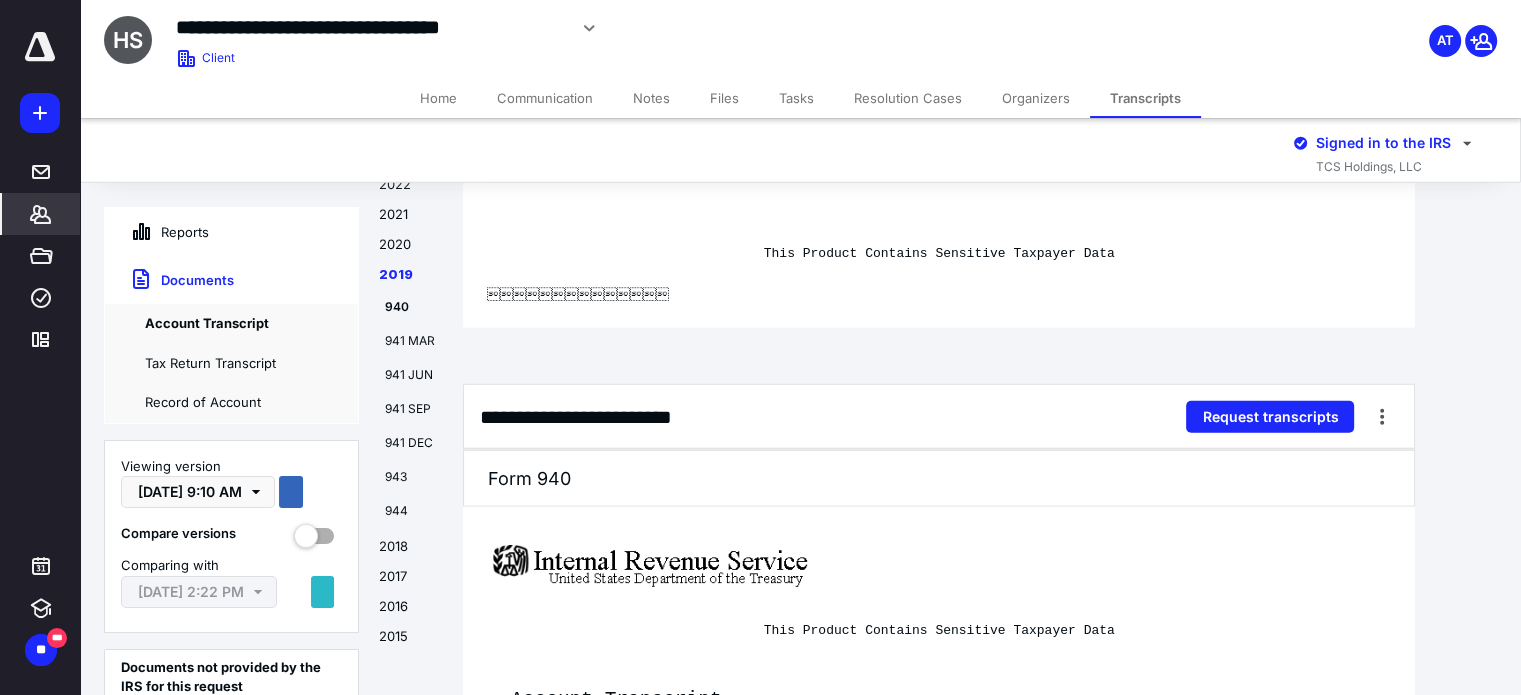 click on "2020" at bounding box center [411, 250] 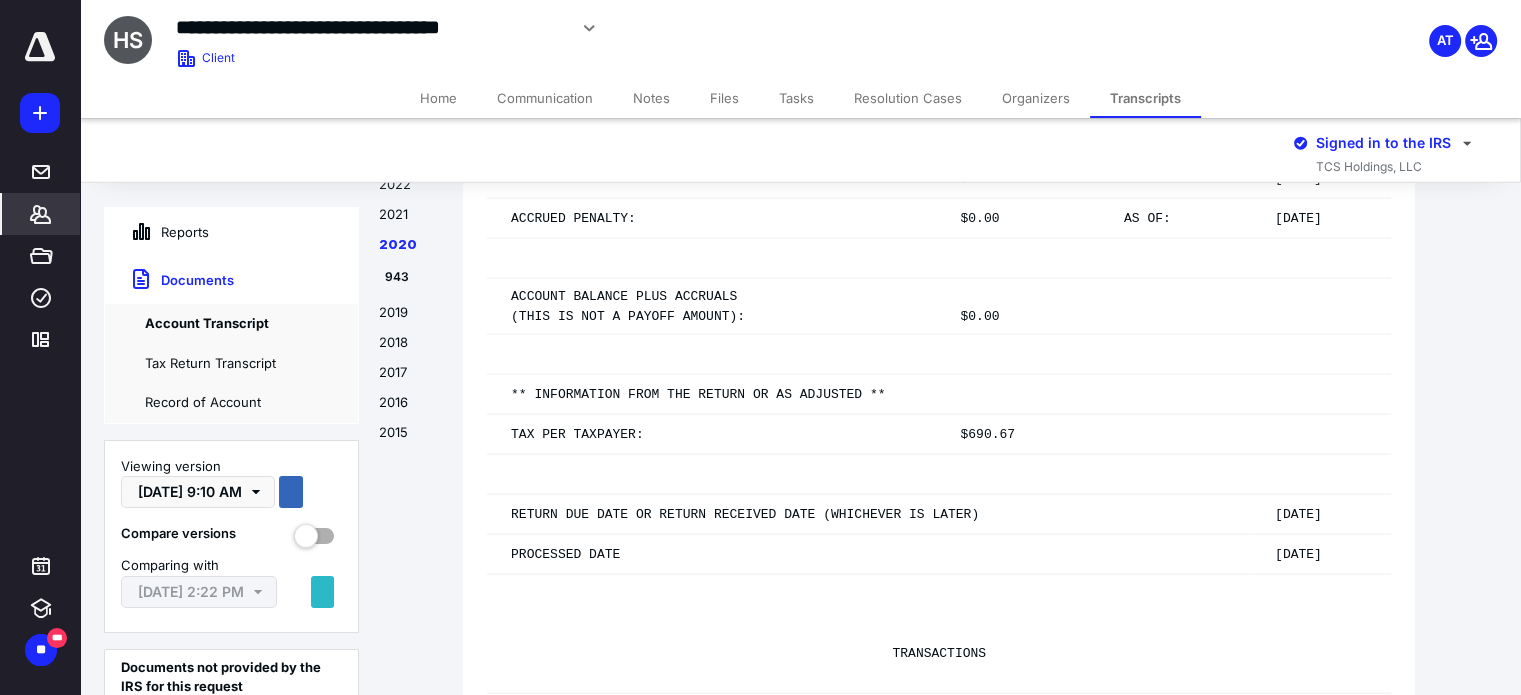 scroll, scrollTop: 2714, scrollLeft: 0, axis: vertical 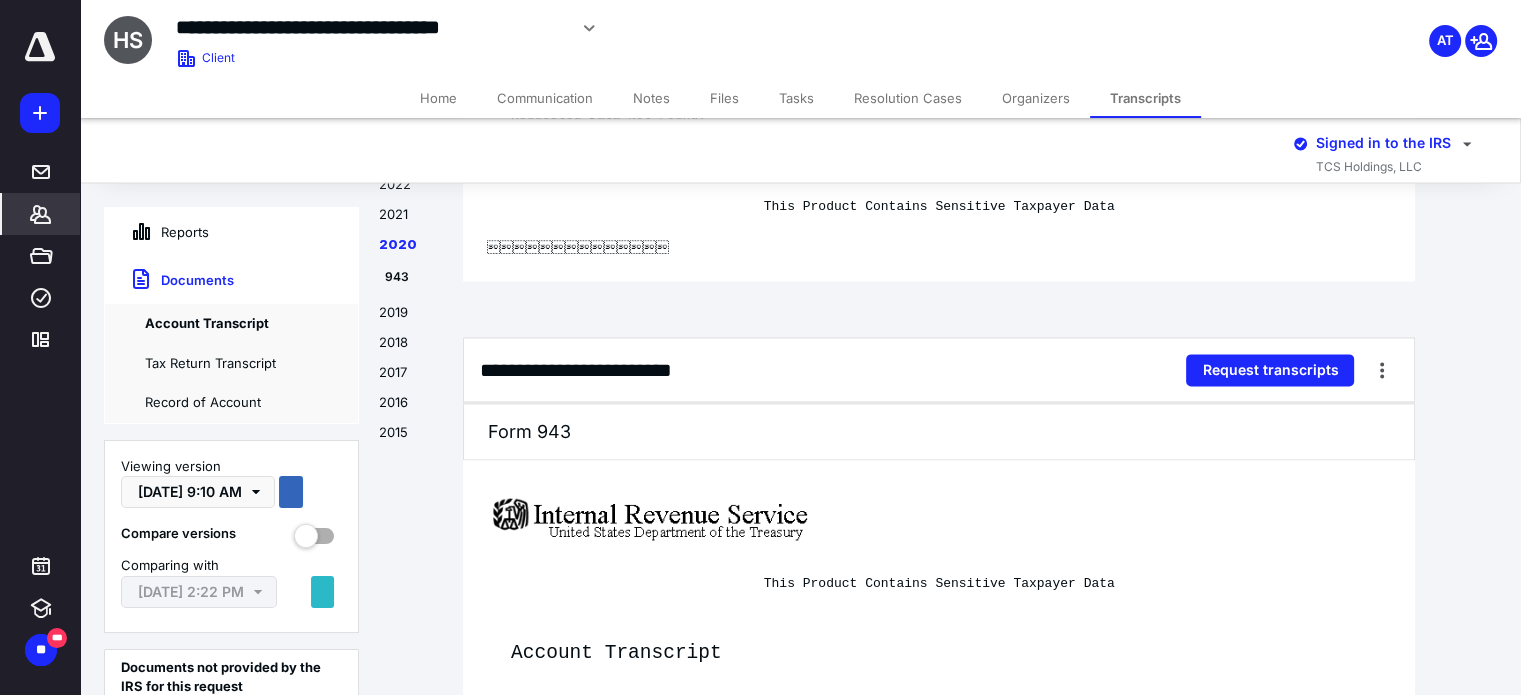 click on "2021" at bounding box center (411, 220) 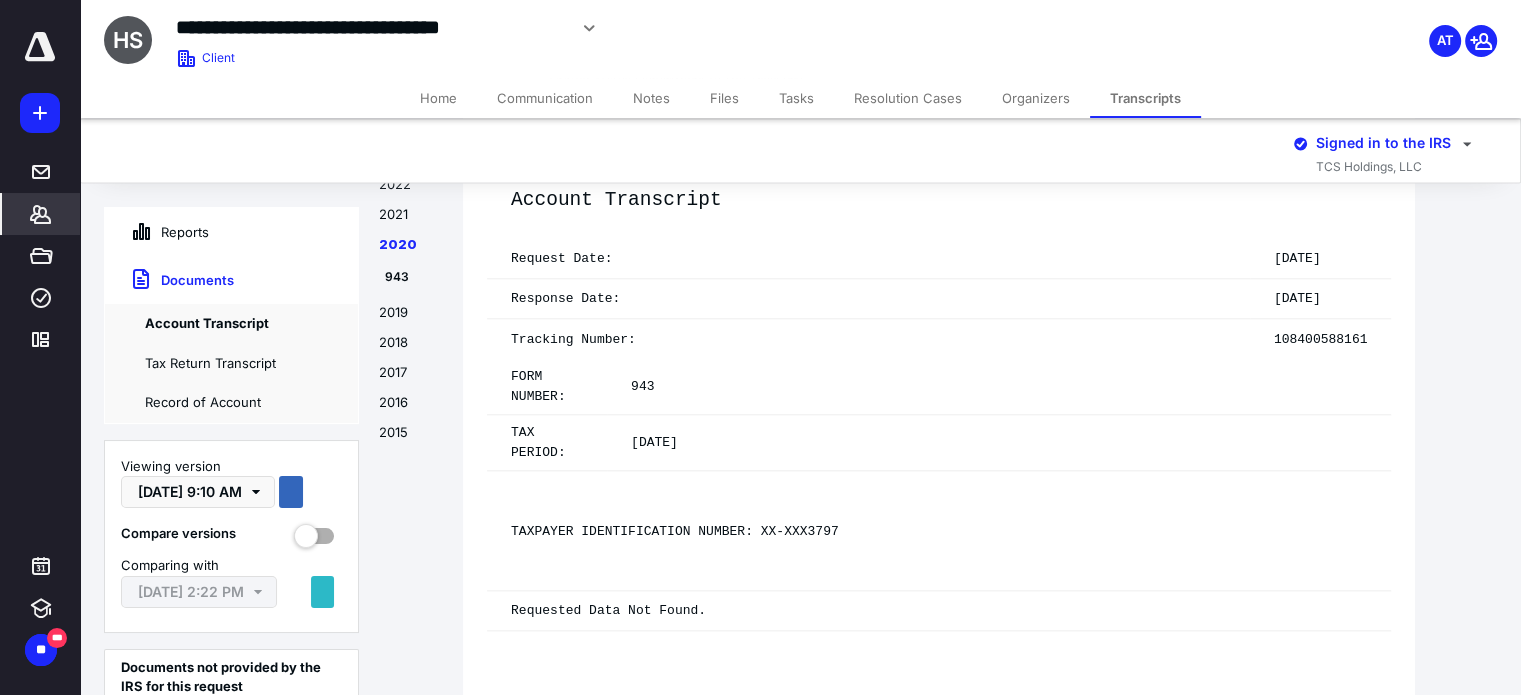 scroll, scrollTop: 2867, scrollLeft: 0, axis: vertical 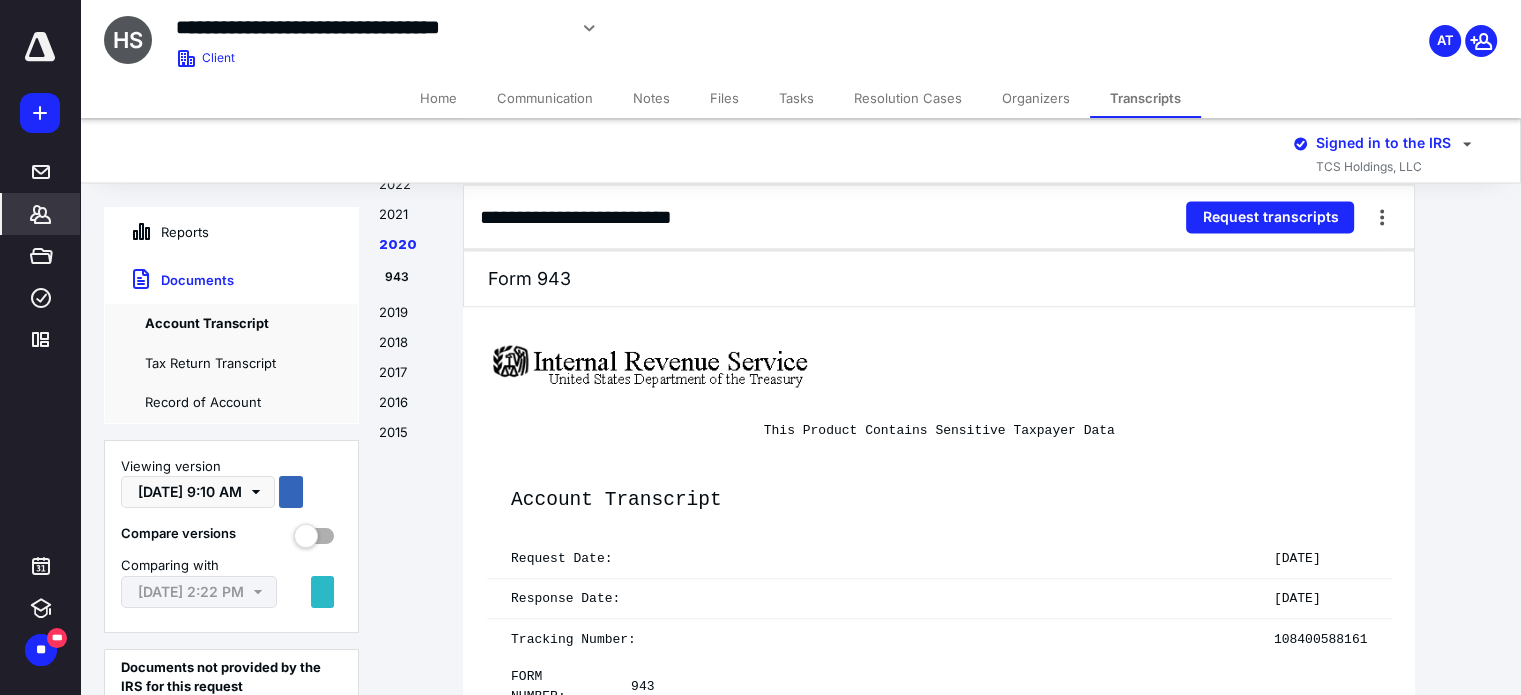 click on "943" at bounding box center (425, 277) 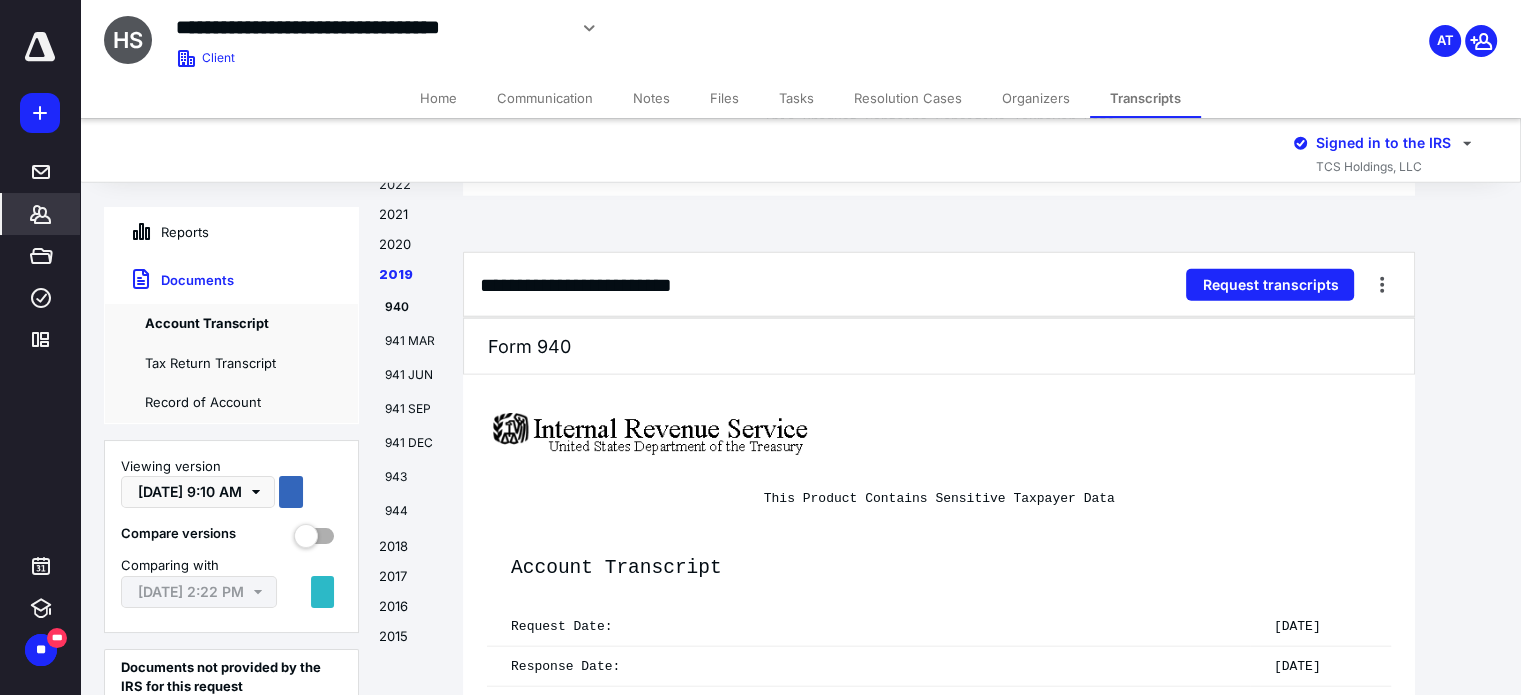 scroll, scrollTop: 5367, scrollLeft: 0, axis: vertical 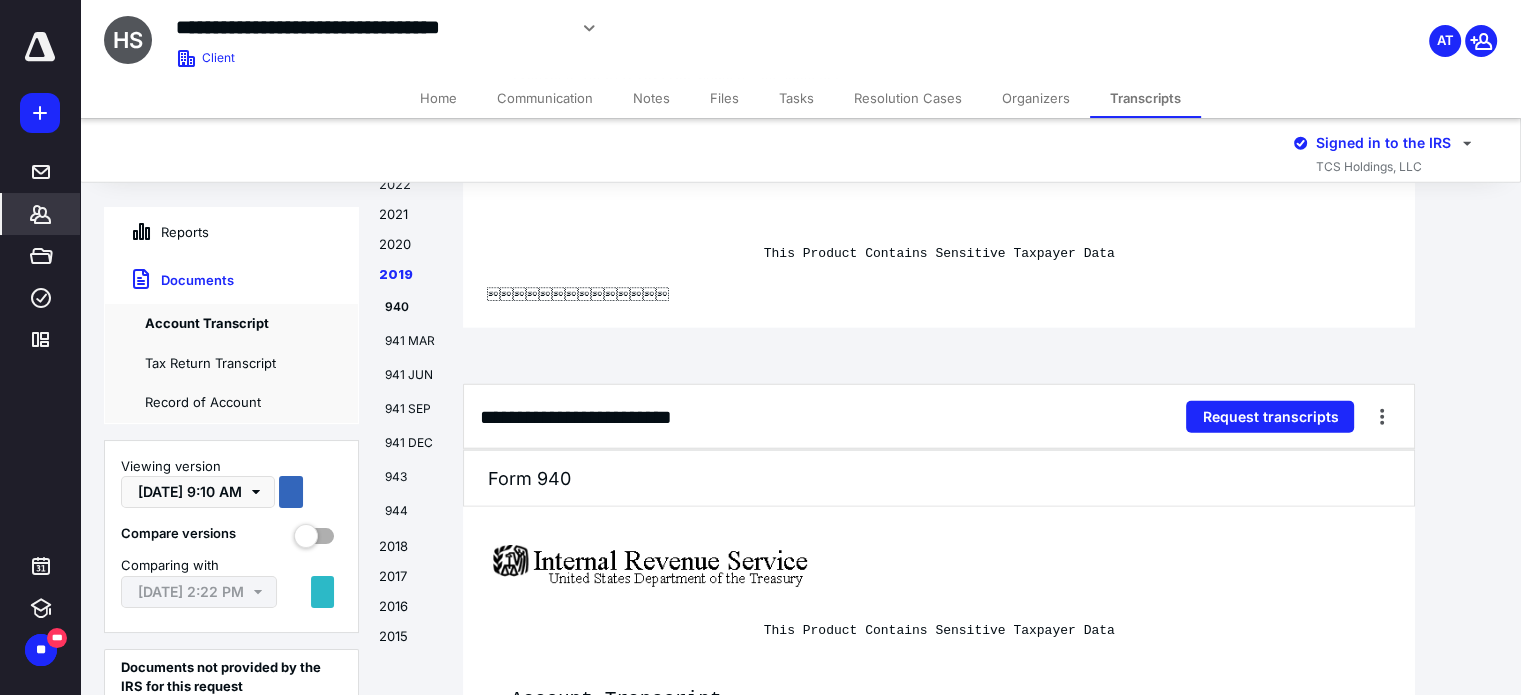 click on "2020" at bounding box center (411, 250) 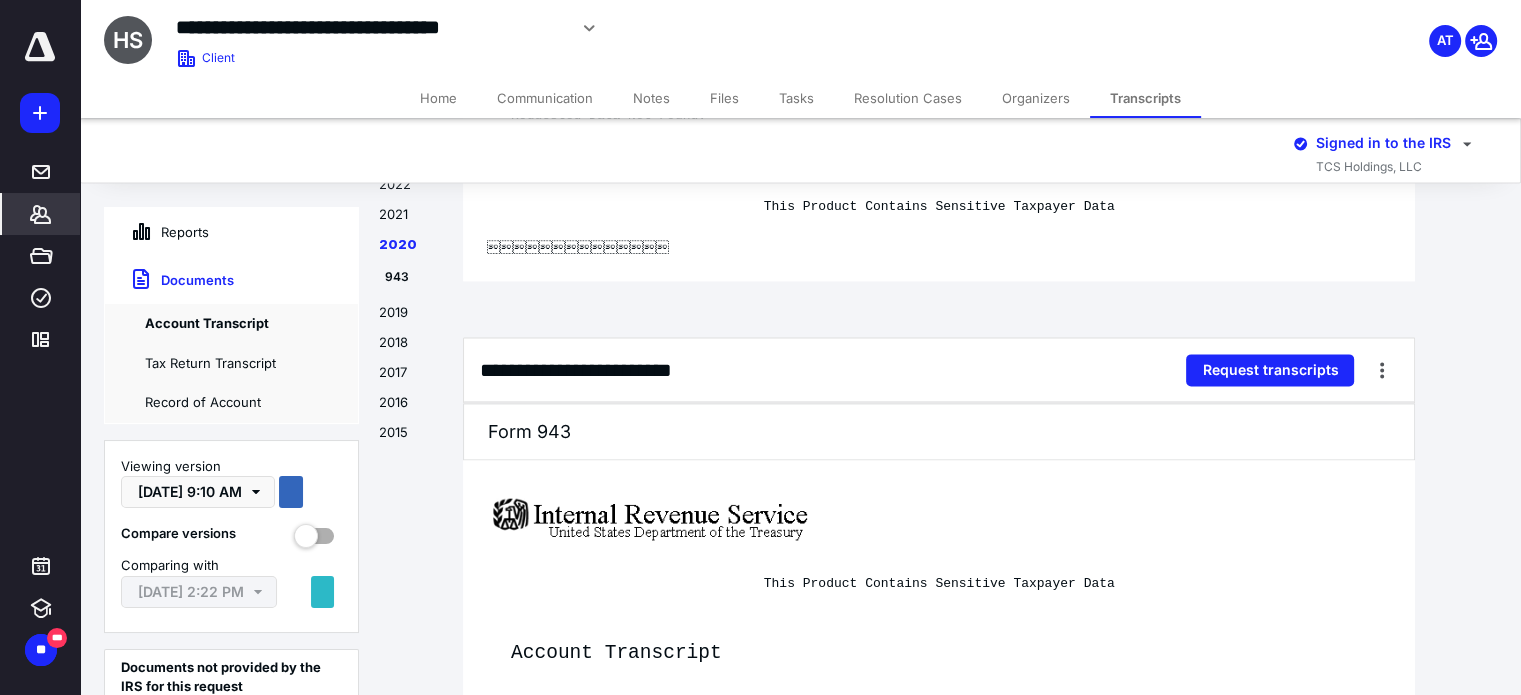 click on "2021" at bounding box center (411, 220) 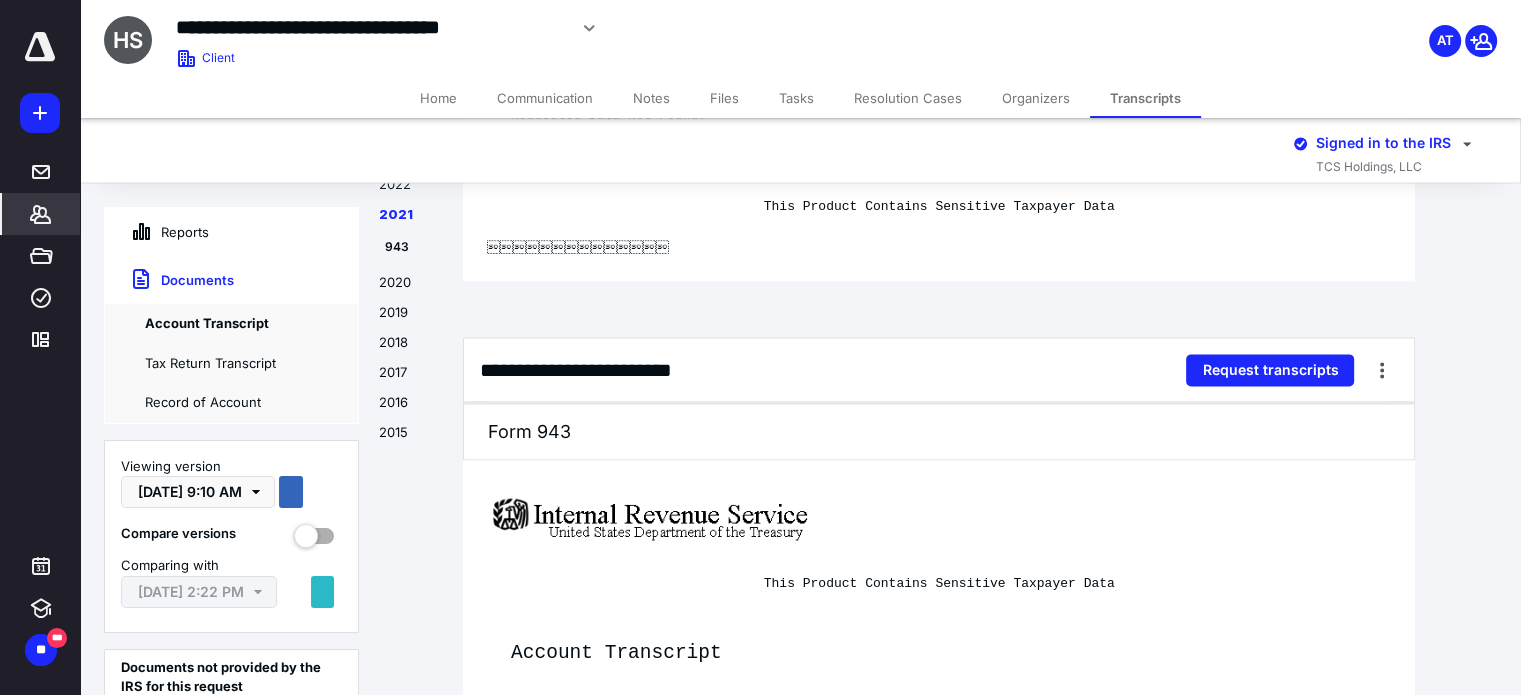scroll, scrollTop: 1767, scrollLeft: 0, axis: vertical 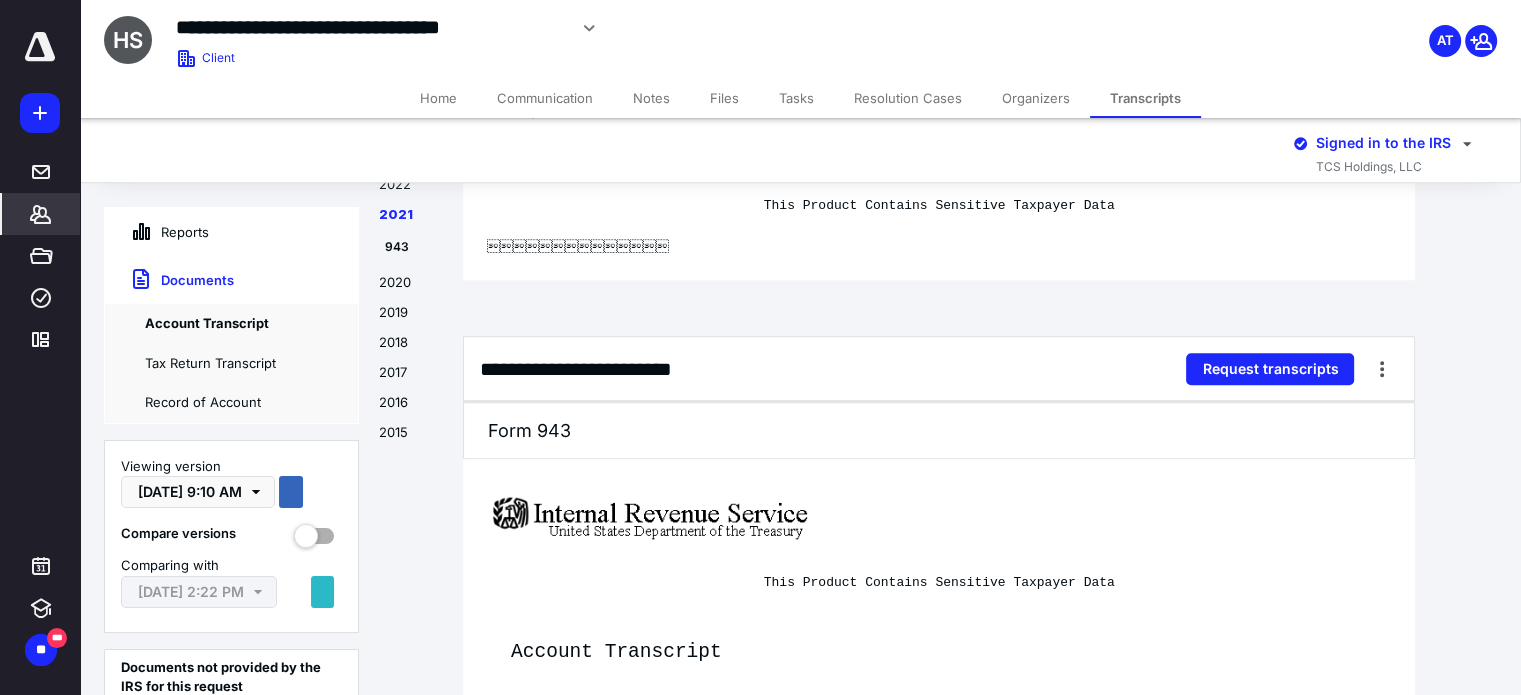 click on "943" at bounding box center [425, 247] 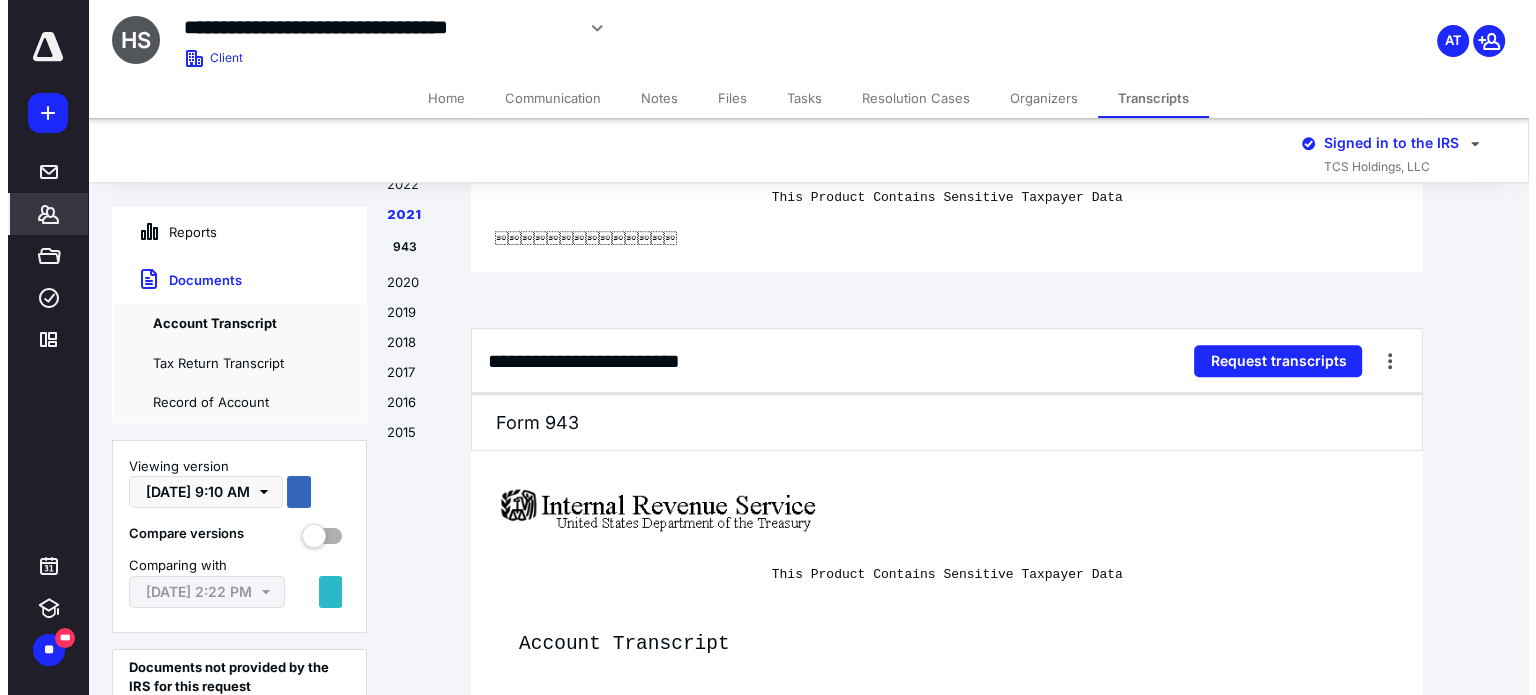 scroll, scrollTop: 1767, scrollLeft: 0, axis: vertical 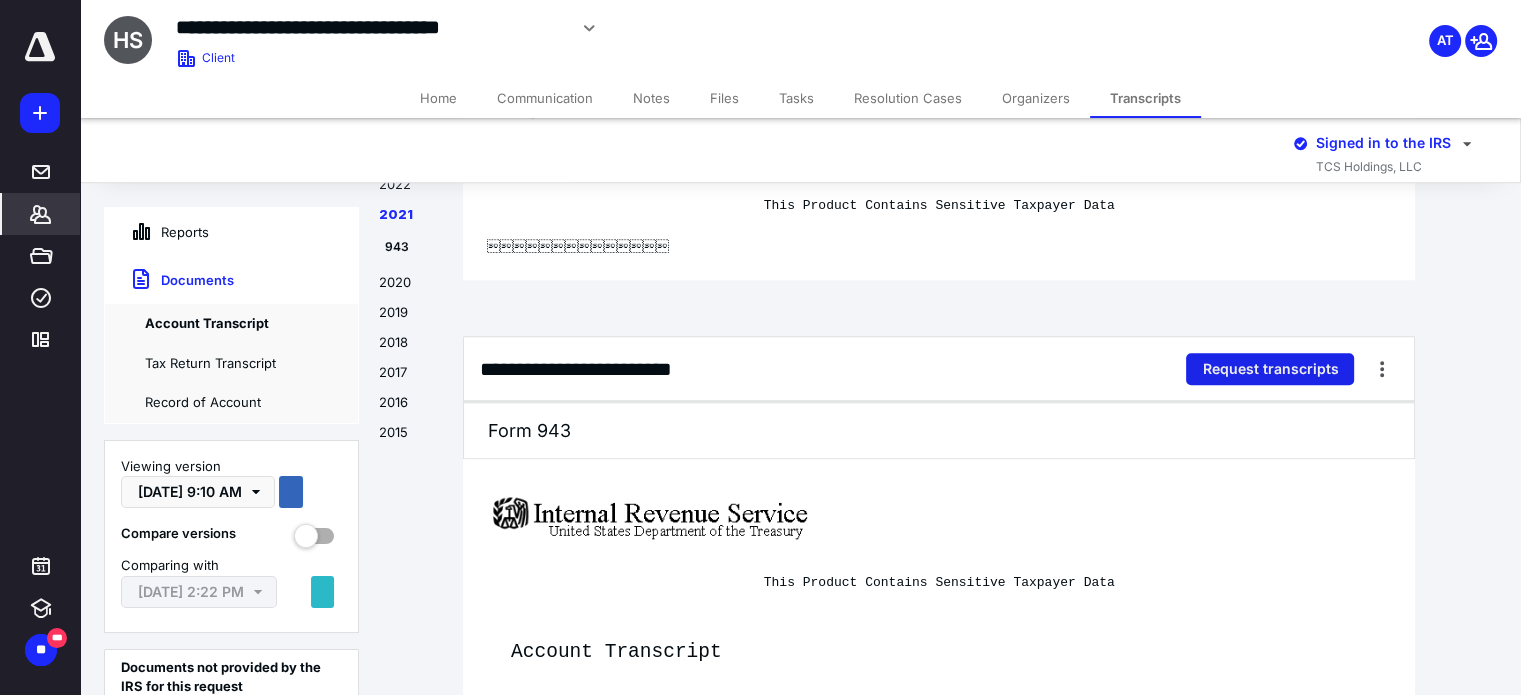 click on "Request transcripts" at bounding box center [1270, 369] 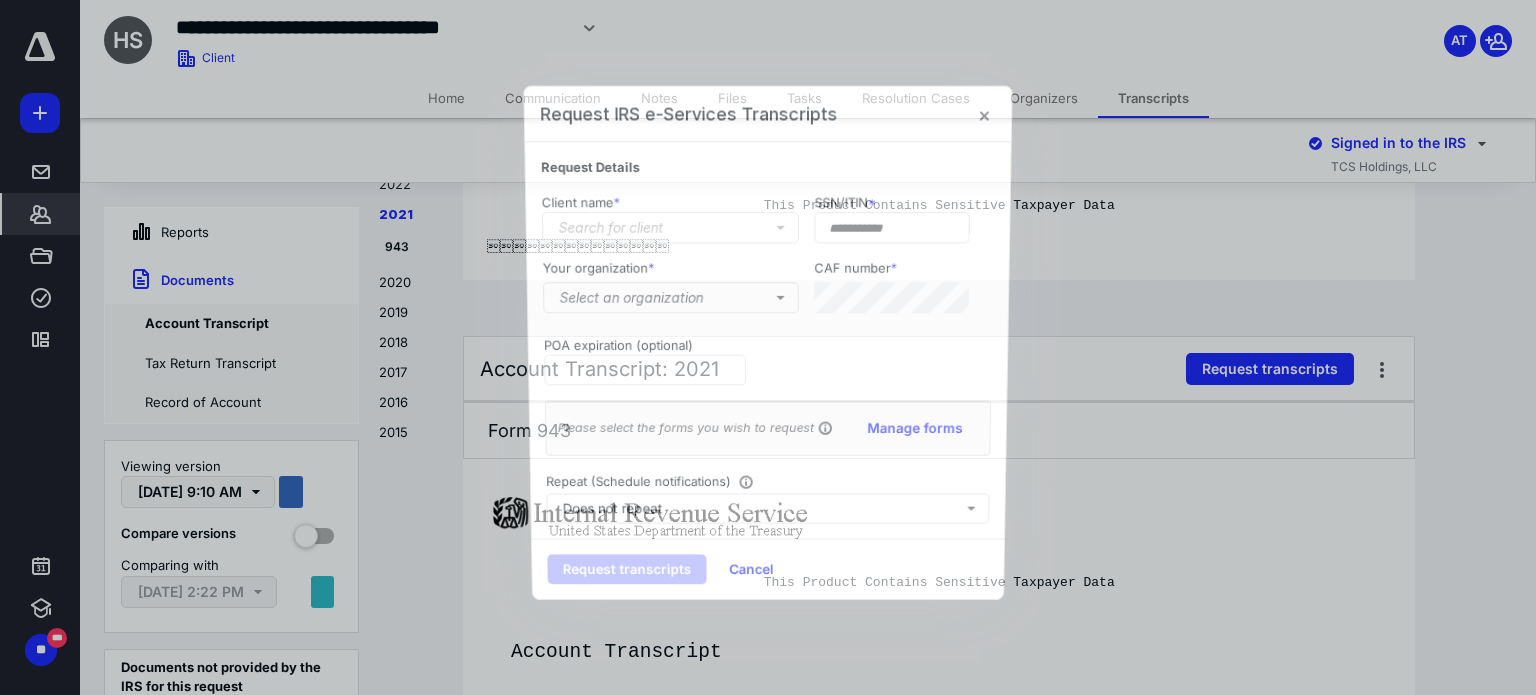 type on "**********" 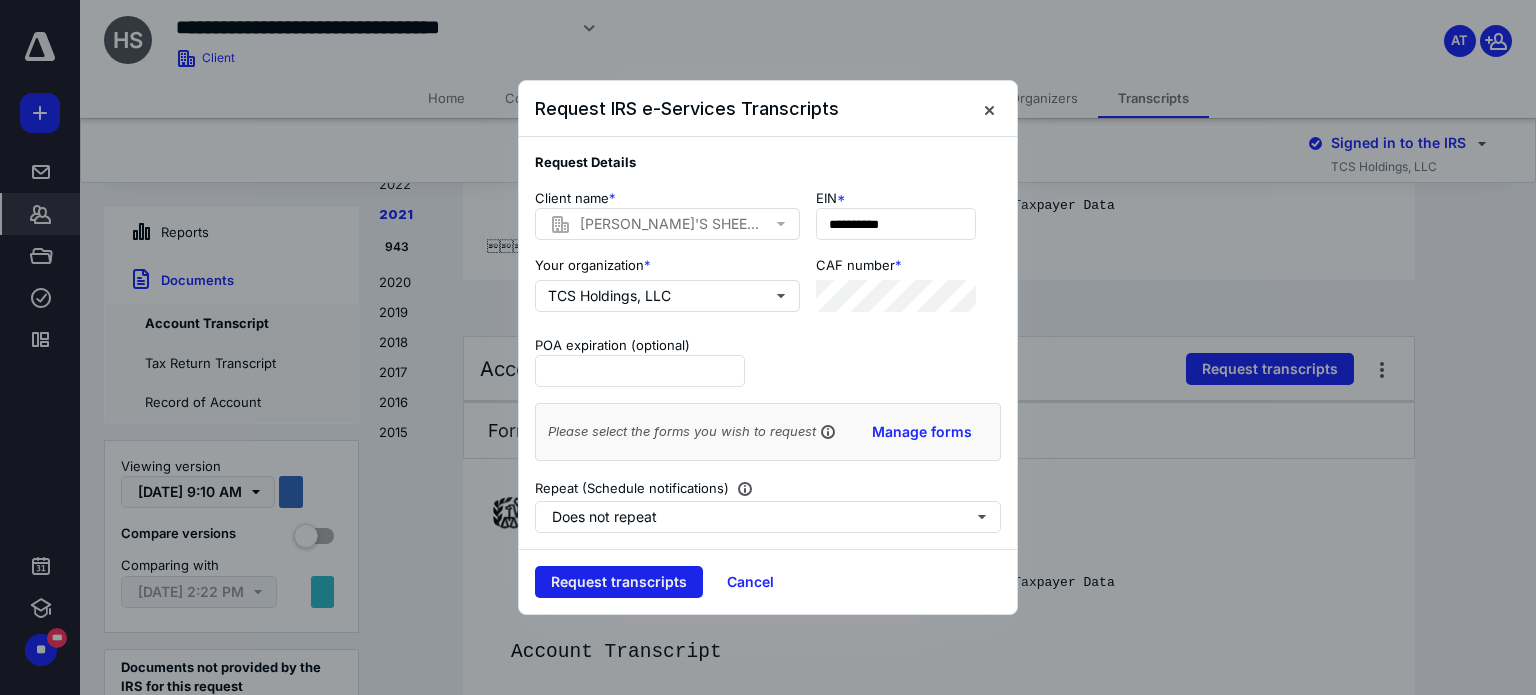 click on "Request transcripts" at bounding box center (619, 582) 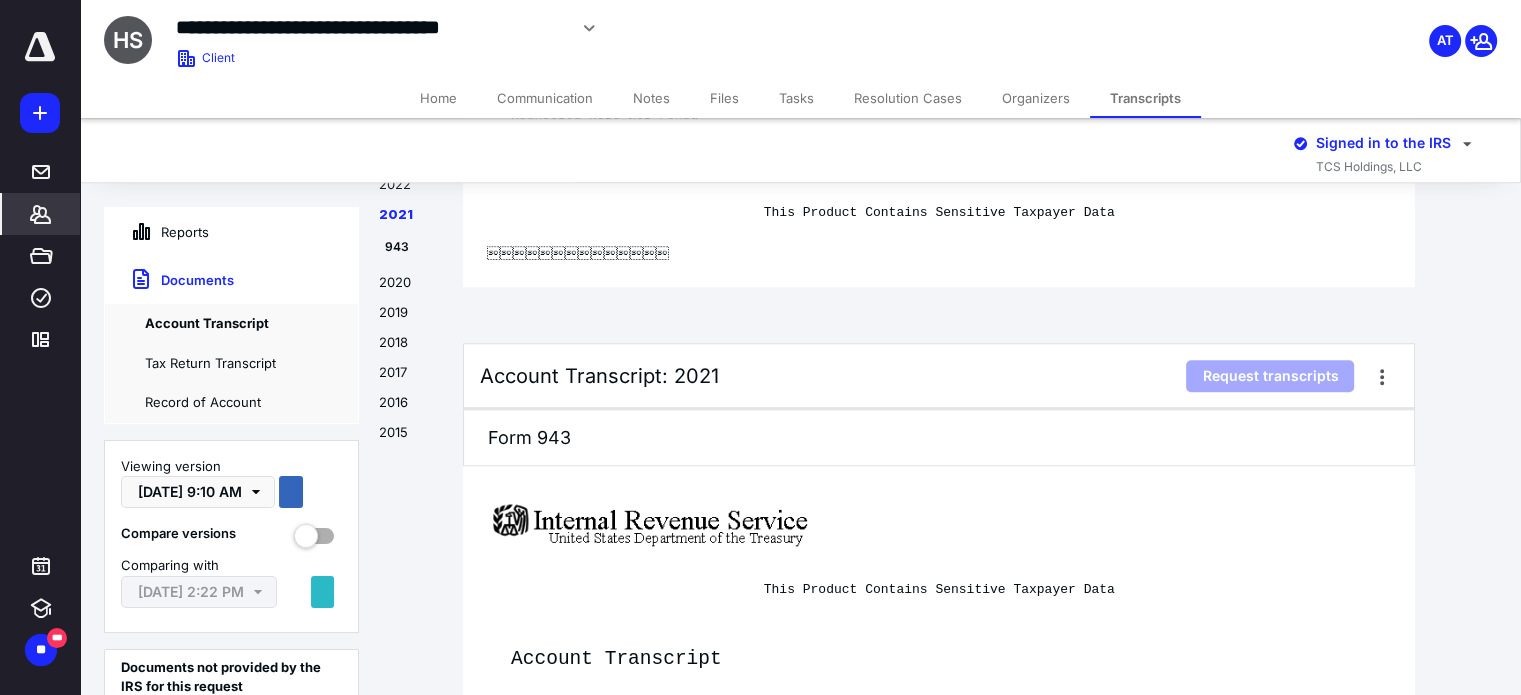 scroll, scrollTop: 1856, scrollLeft: 0, axis: vertical 